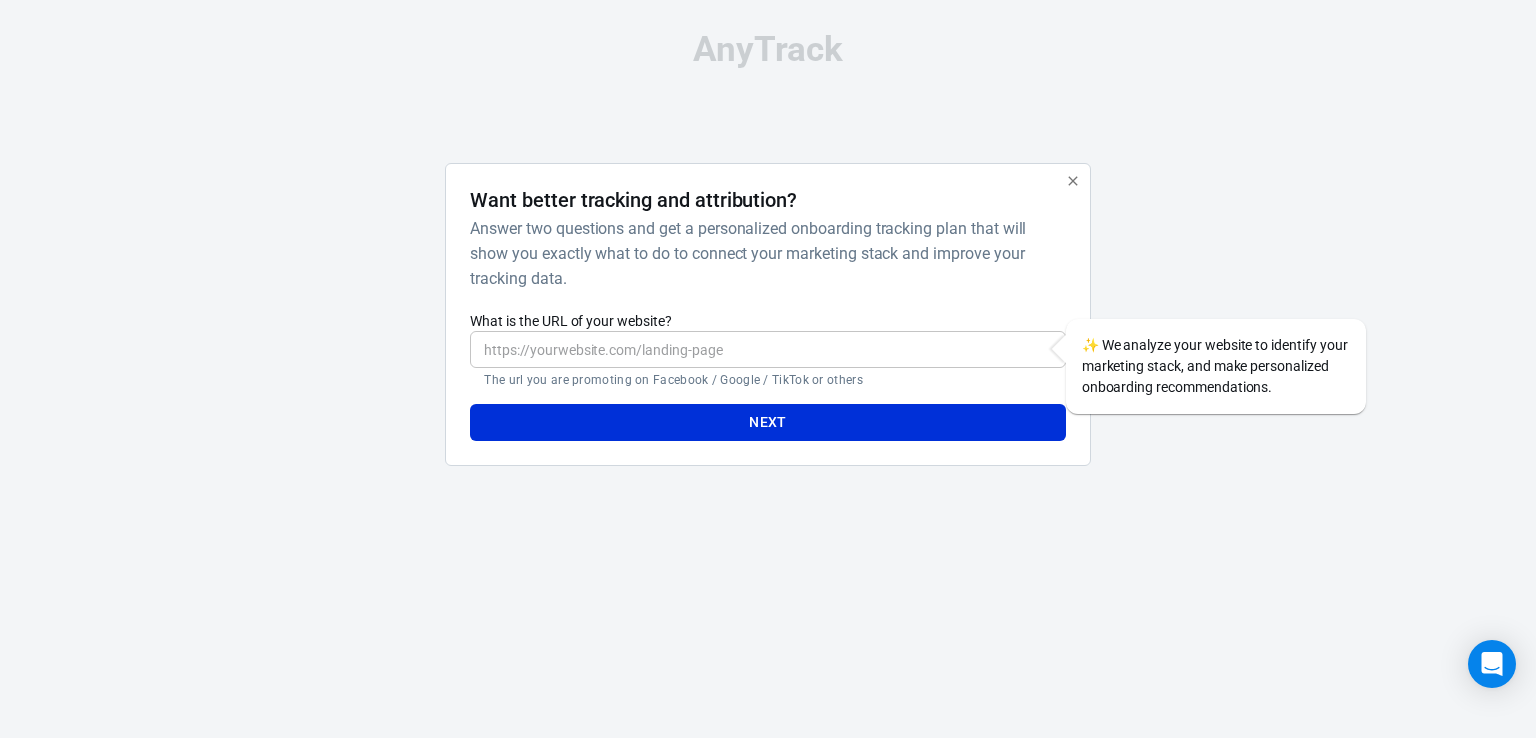 scroll, scrollTop: 0, scrollLeft: 0, axis: both 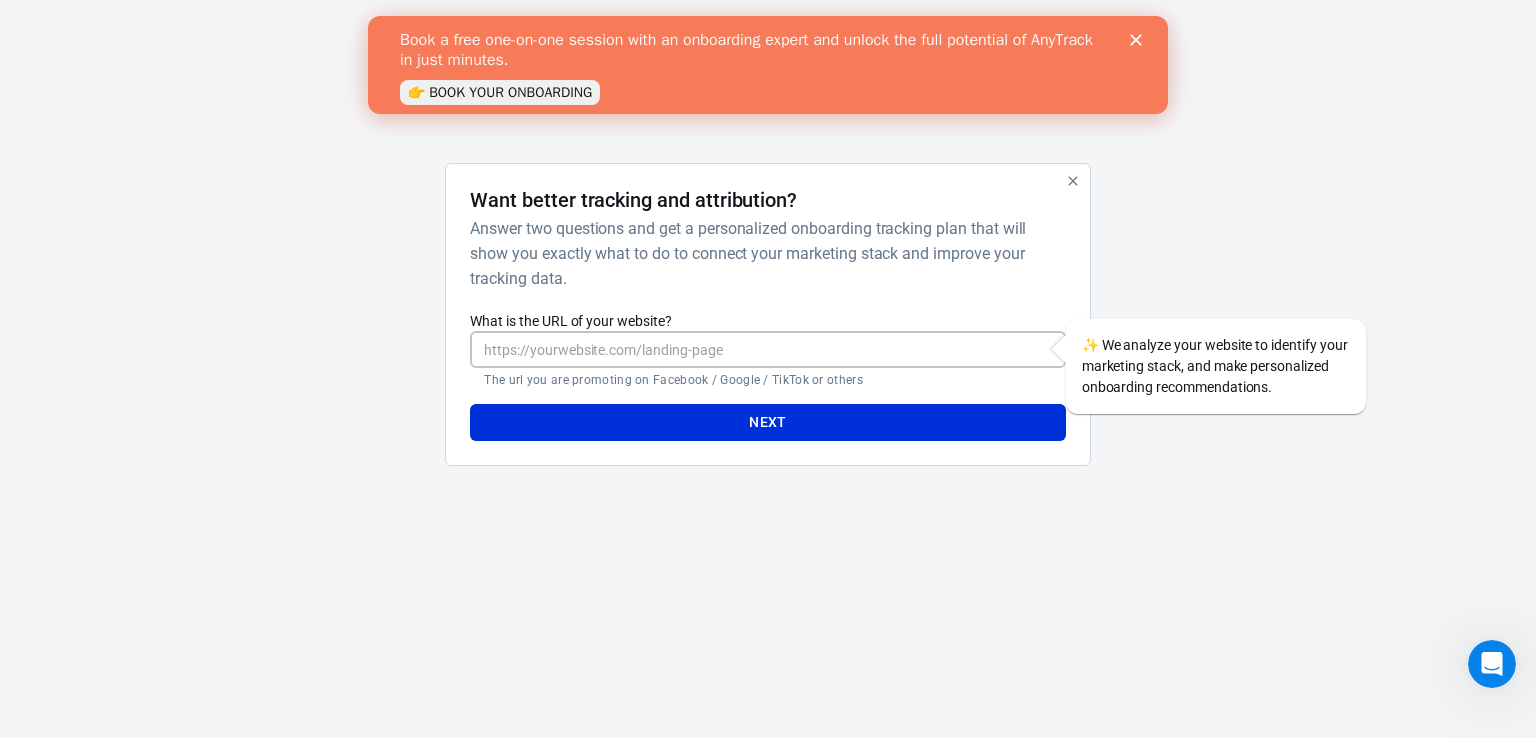 click on "What is the URL of your website?" at bounding box center (767, 349) 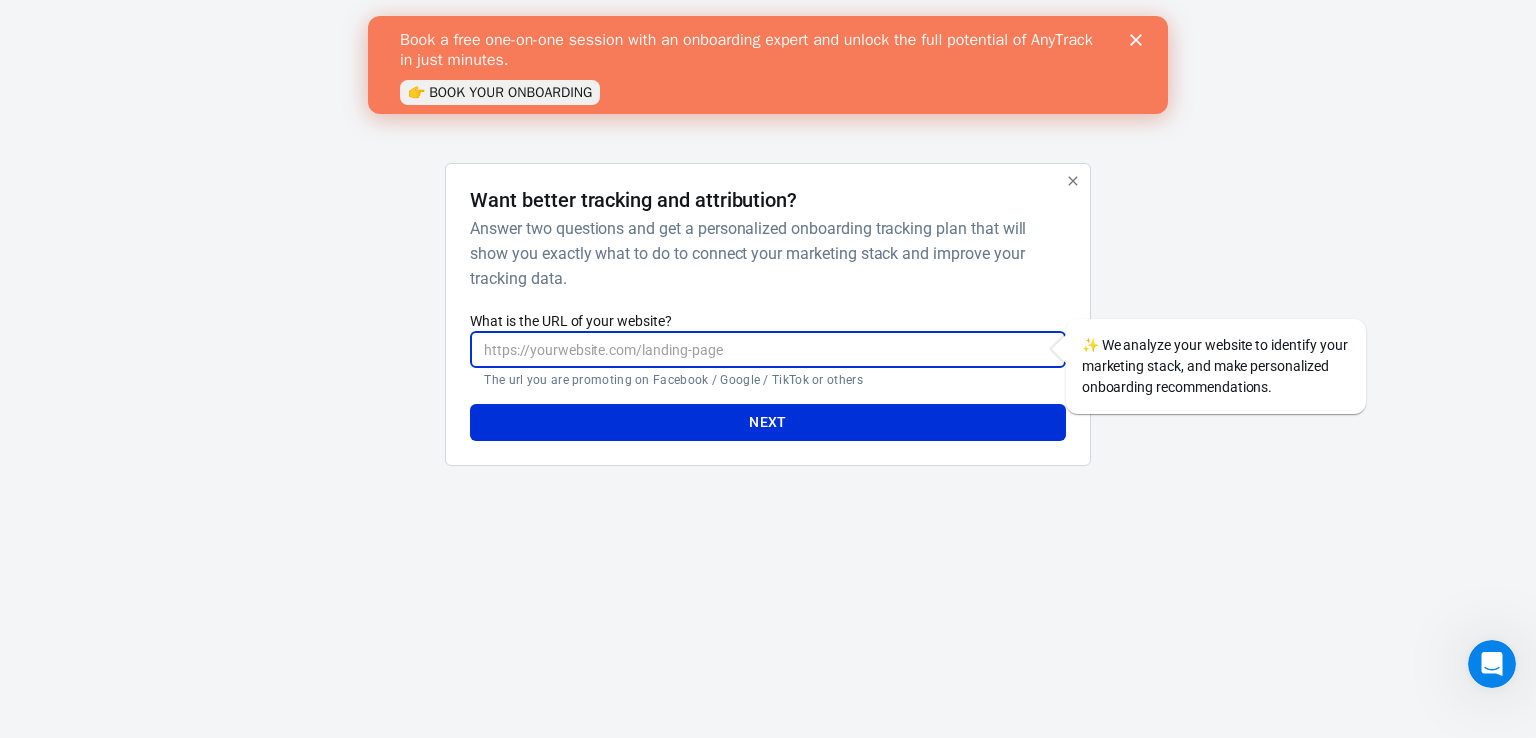 paste on "[URL][DOMAIN_NAME]" 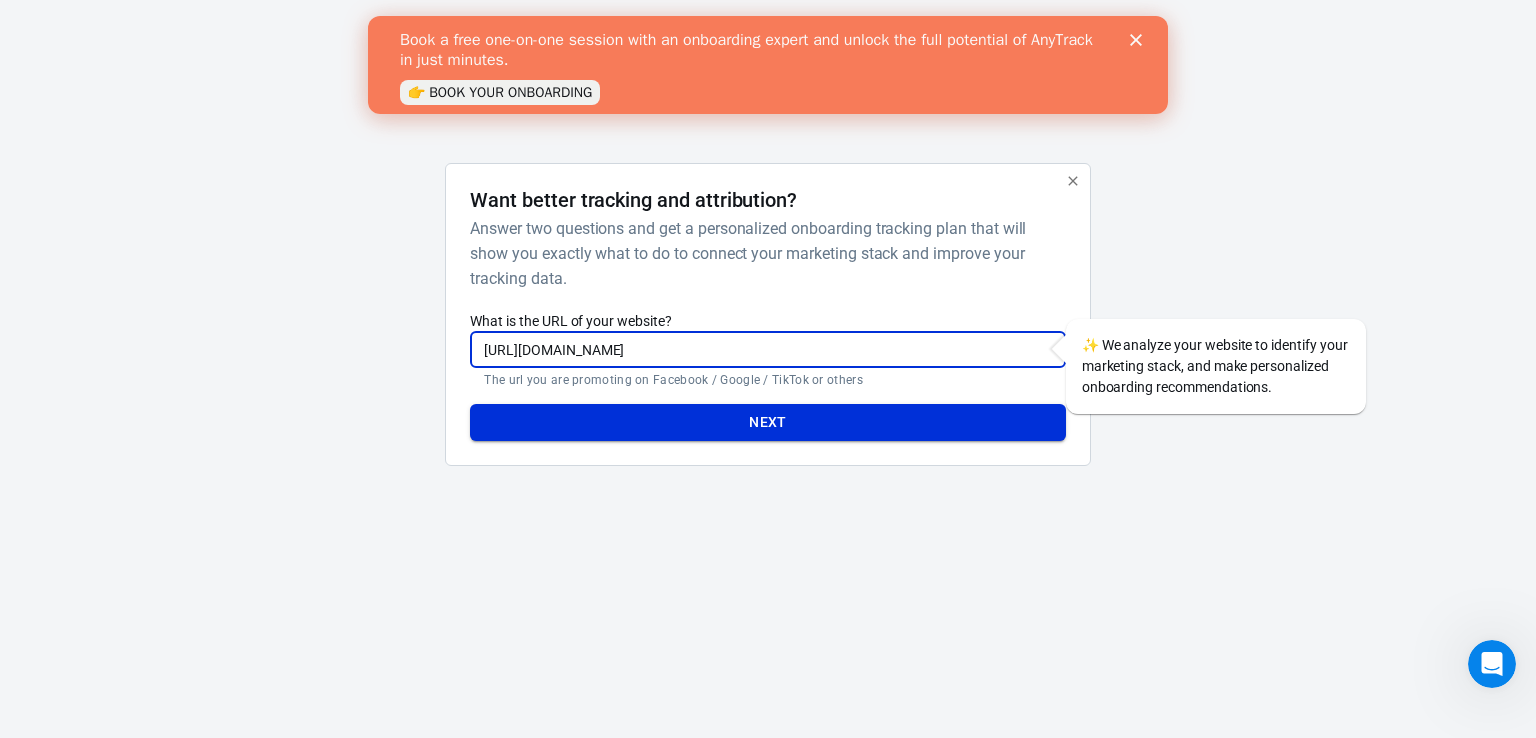 type on "[URL][DOMAIN_NAME]" 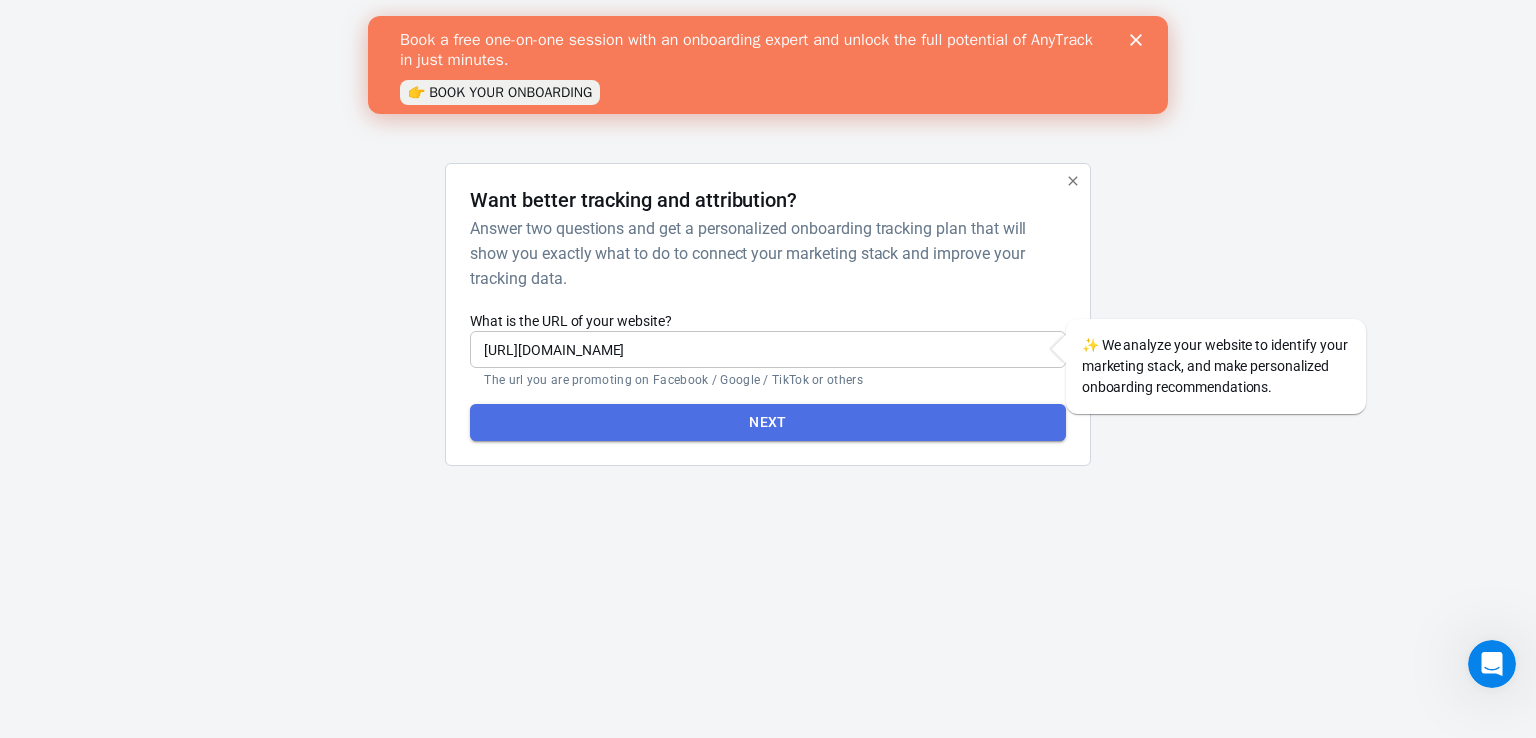 click on "Next" at bounding box center [767, 422] 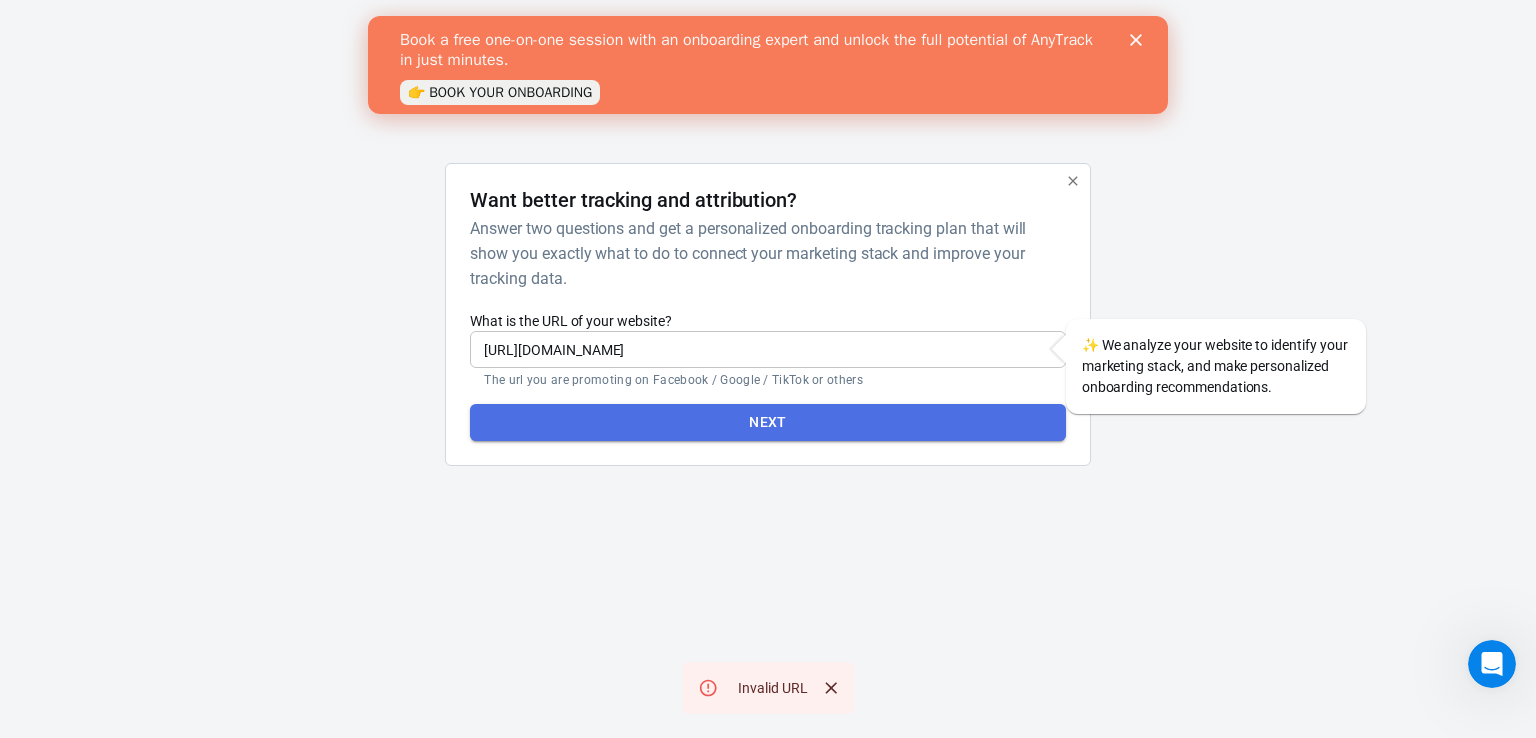 click on "Next" at bounding box center [767, 422] 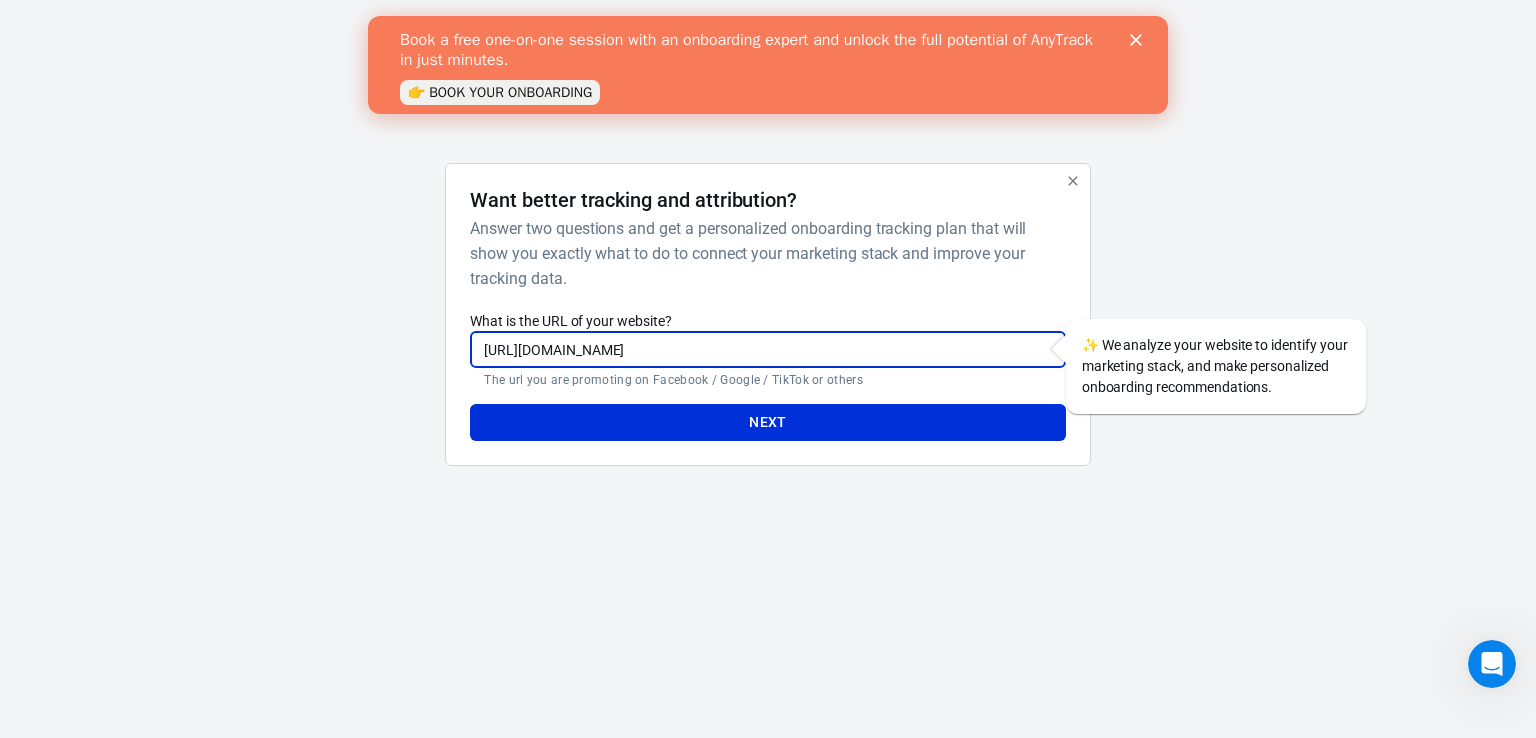 drag, startPoint x: 746, startPoint y: 346, endPoint x: 461, endPoint y: 362, distance: 285.44876 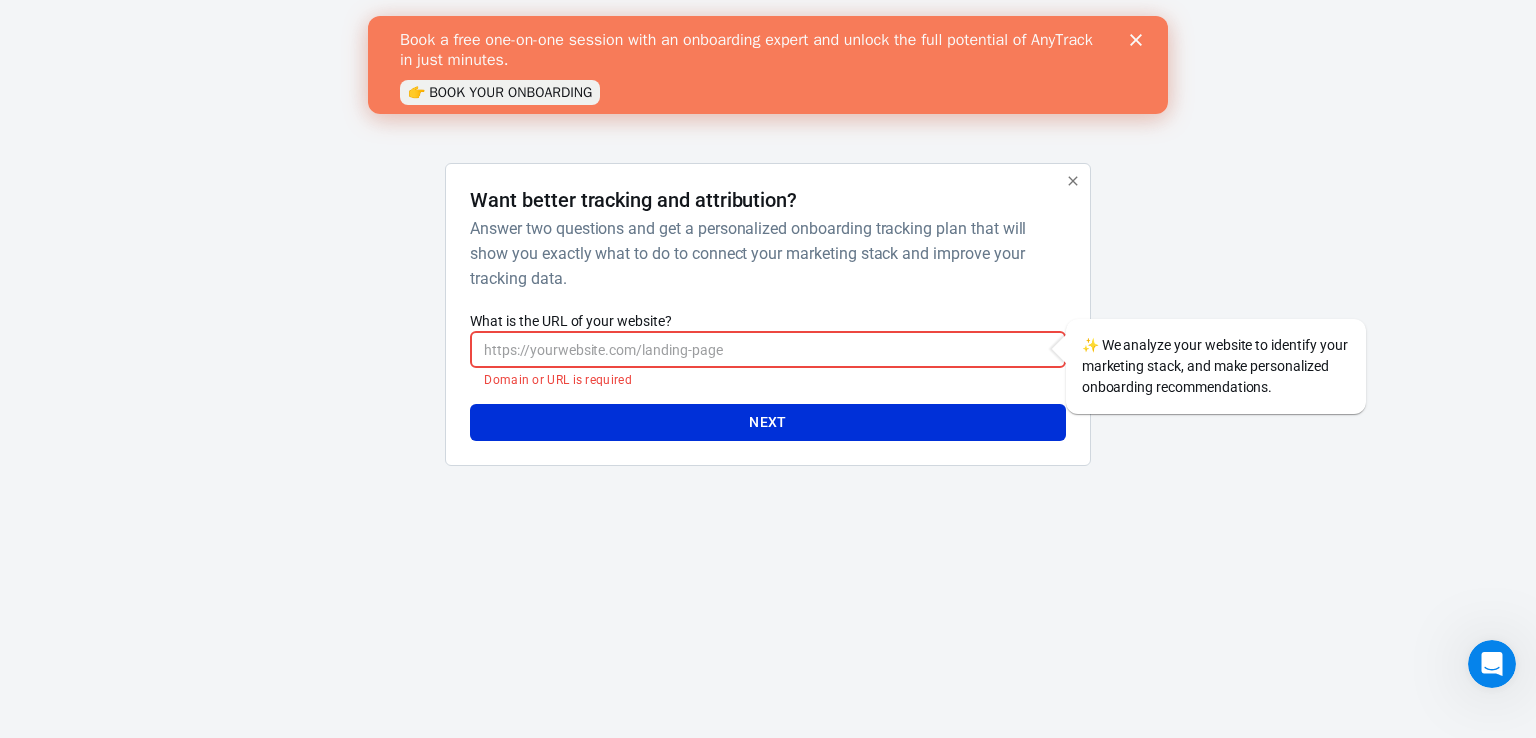 paste on "[URL][DOMAIN_NAME]" 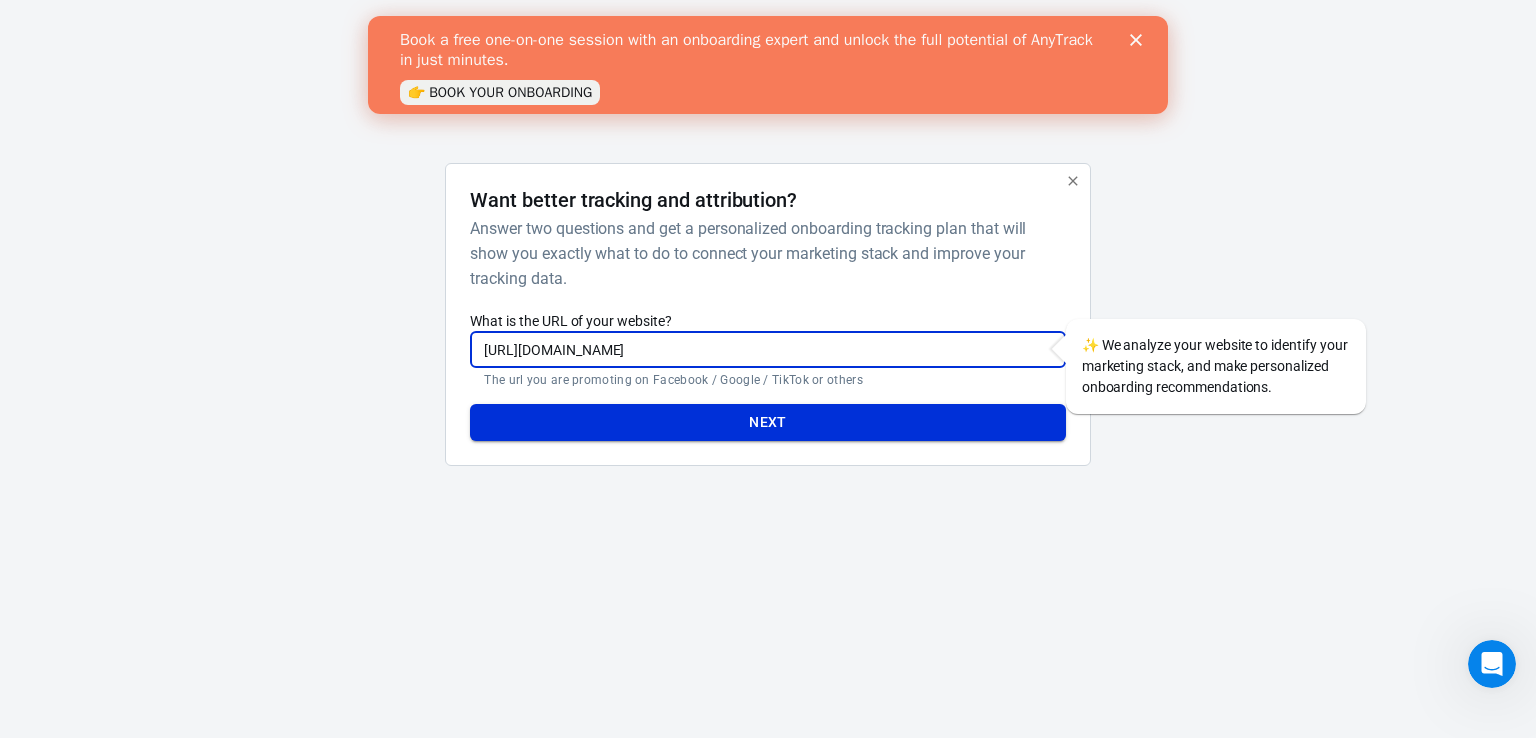 type on "[URL][DOMAIN_NAME]" 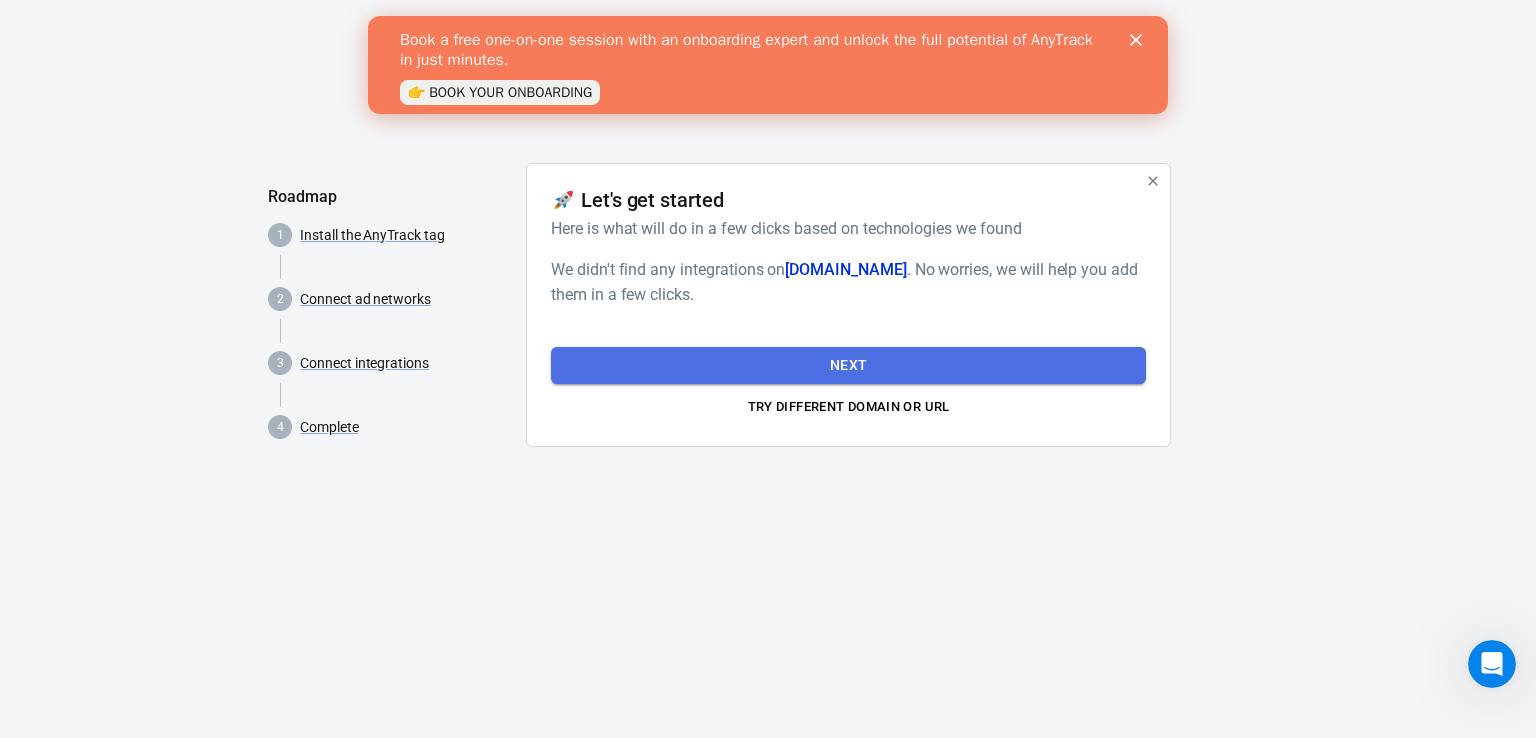 click on "Next" at bounding box center [848, 365] 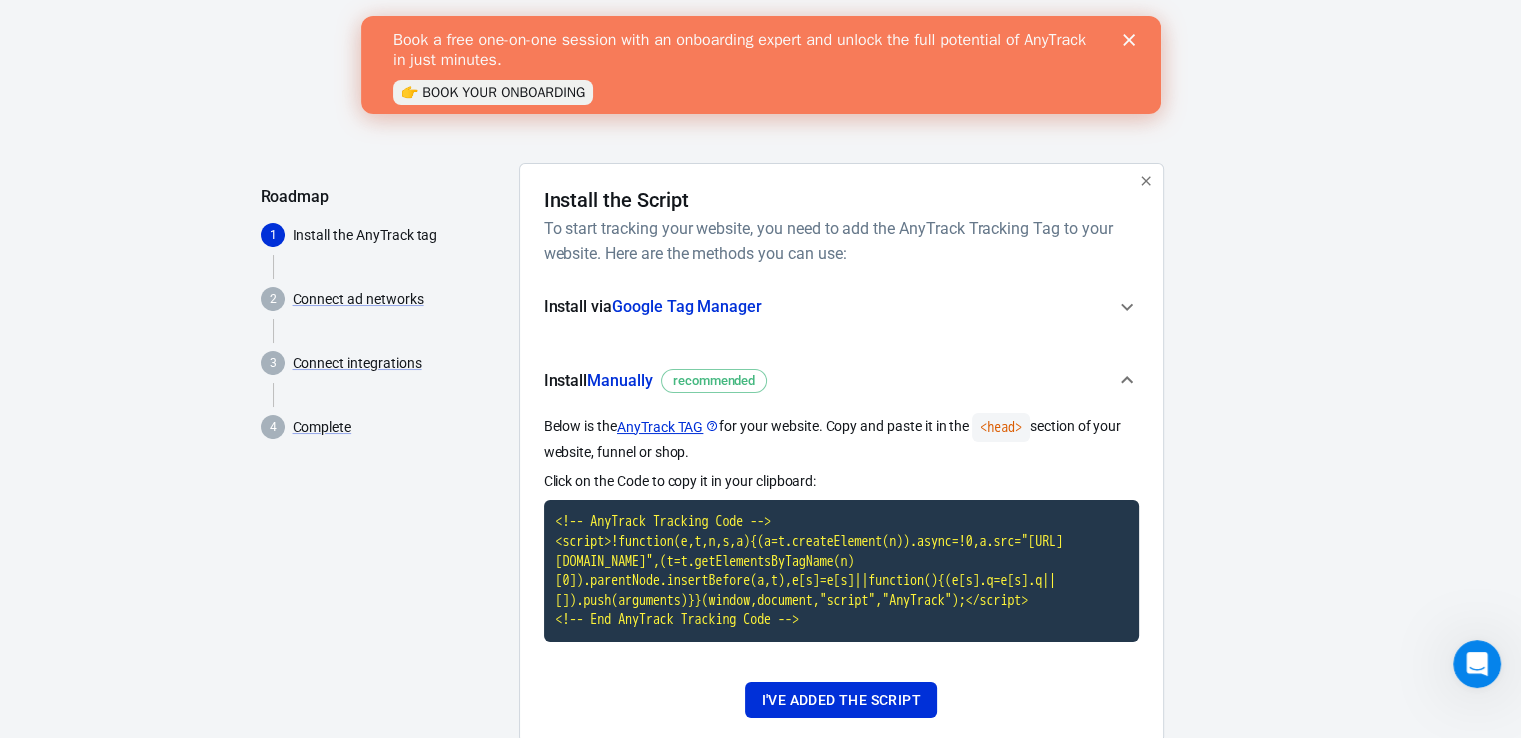 click 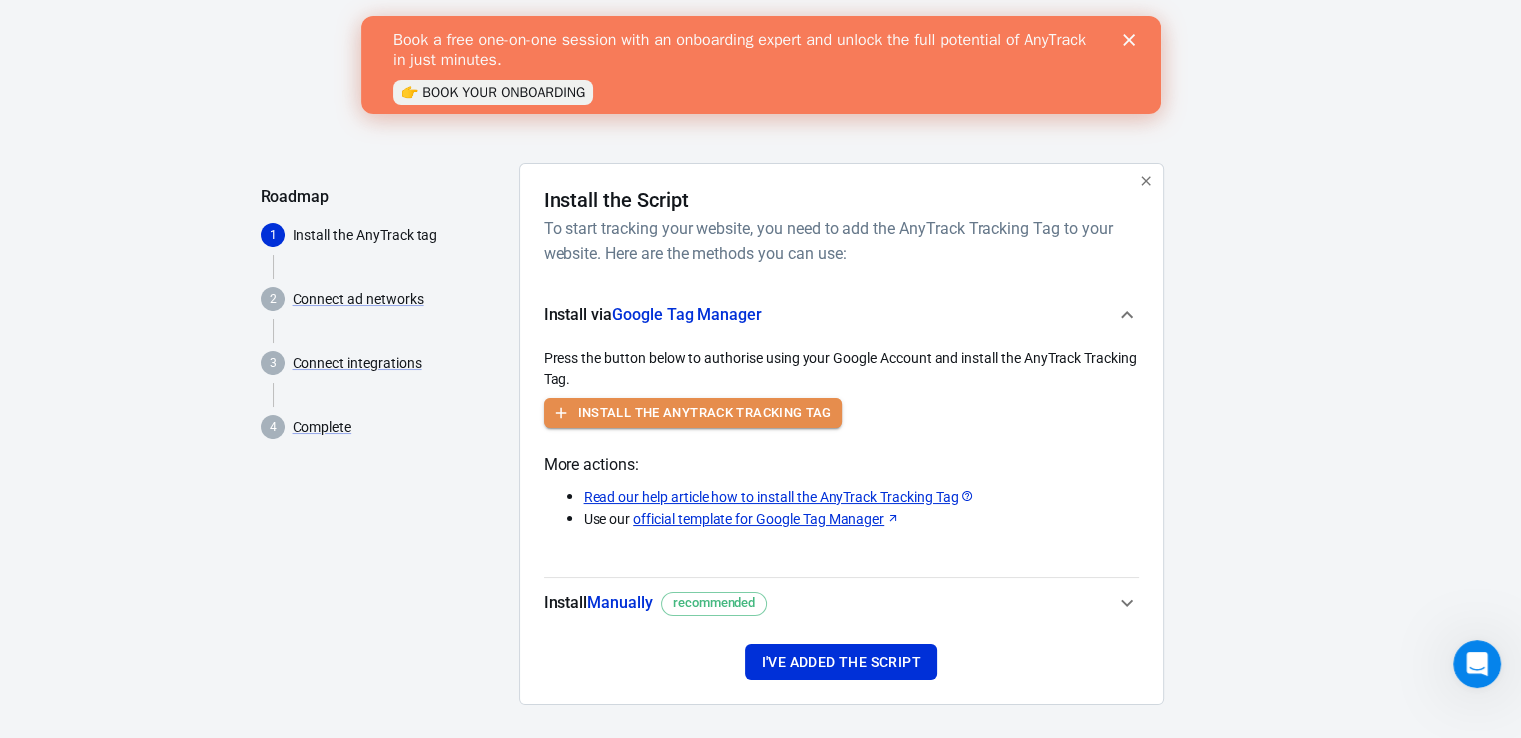 click on "Install the AnyTrack Tracking Tag" at bounding box center (705, 413) 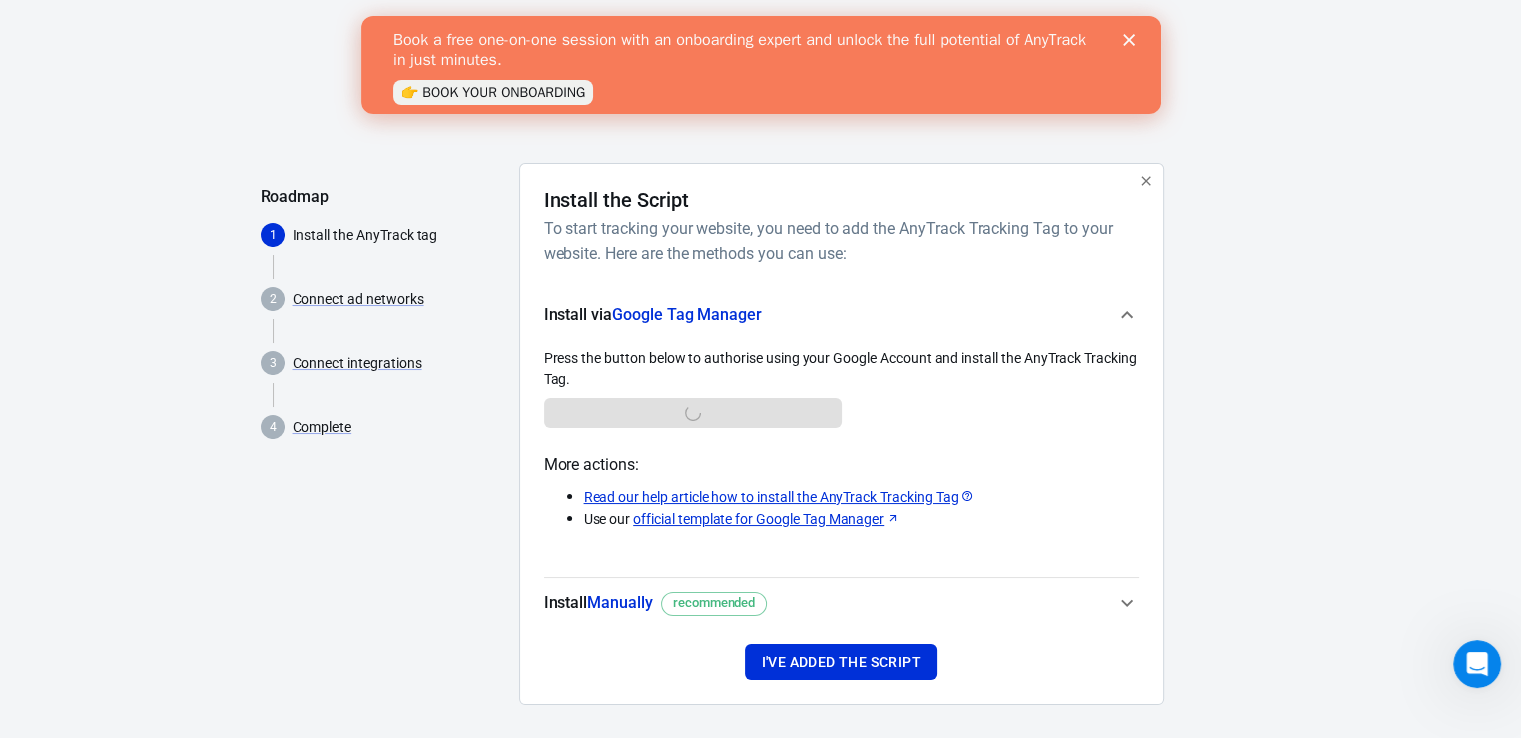click 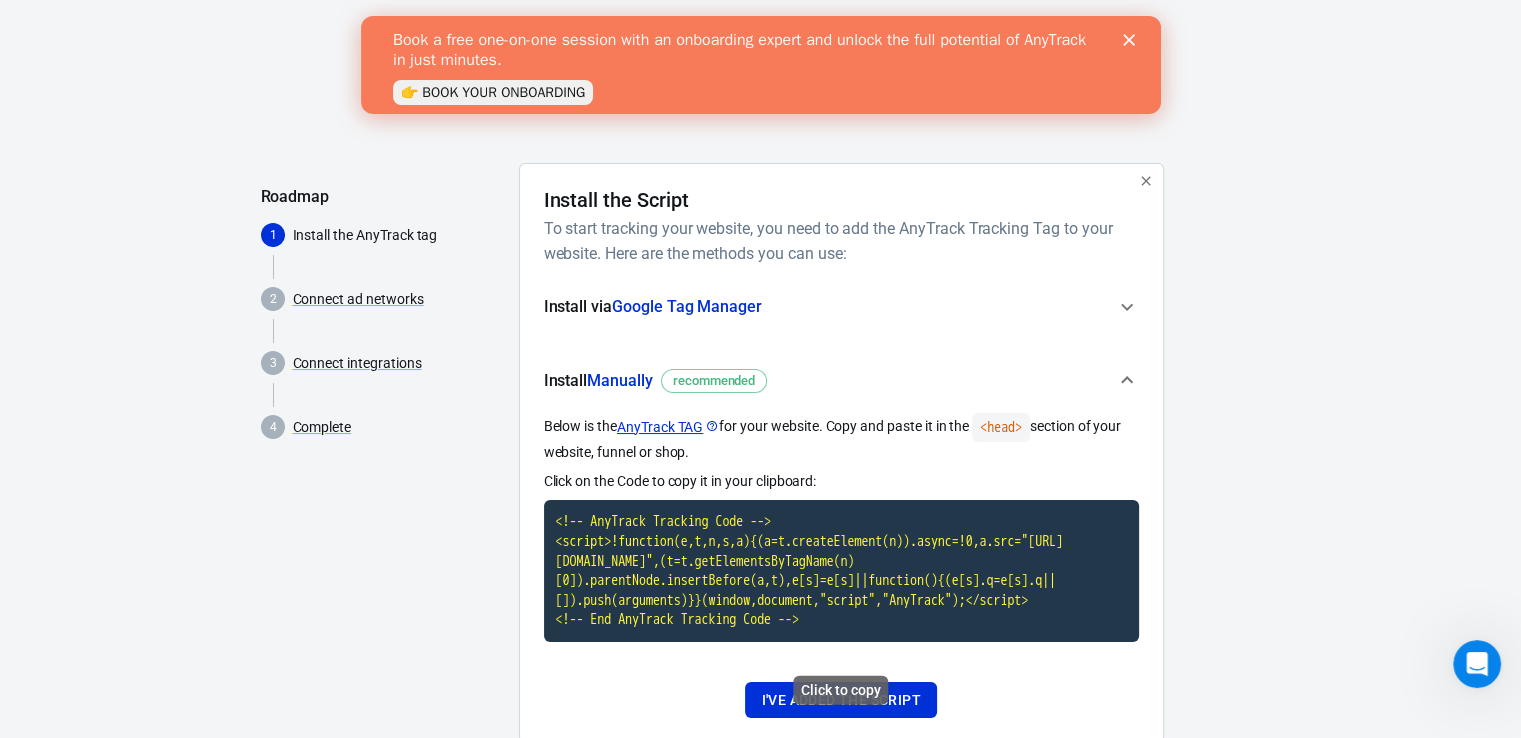 click on "<!-- AnyTrack Tracking Code -->
<script>!function(e,t,n,s,a){(a=t.createElement(n)).async=!0,a.src="[URL][DOMAIN_NAME]",(t=t.getElementsByTagName(n)[0]).parentNode.insertBefore(a,t),e[s]=e[s]||function(){(e[s].q=e[s].q||[]).push(arguments)}}(window,document,"script","AnyTrack");</script>
<!-- End AnyTrack Tracking Code -->" at bounding box center (841, 571) 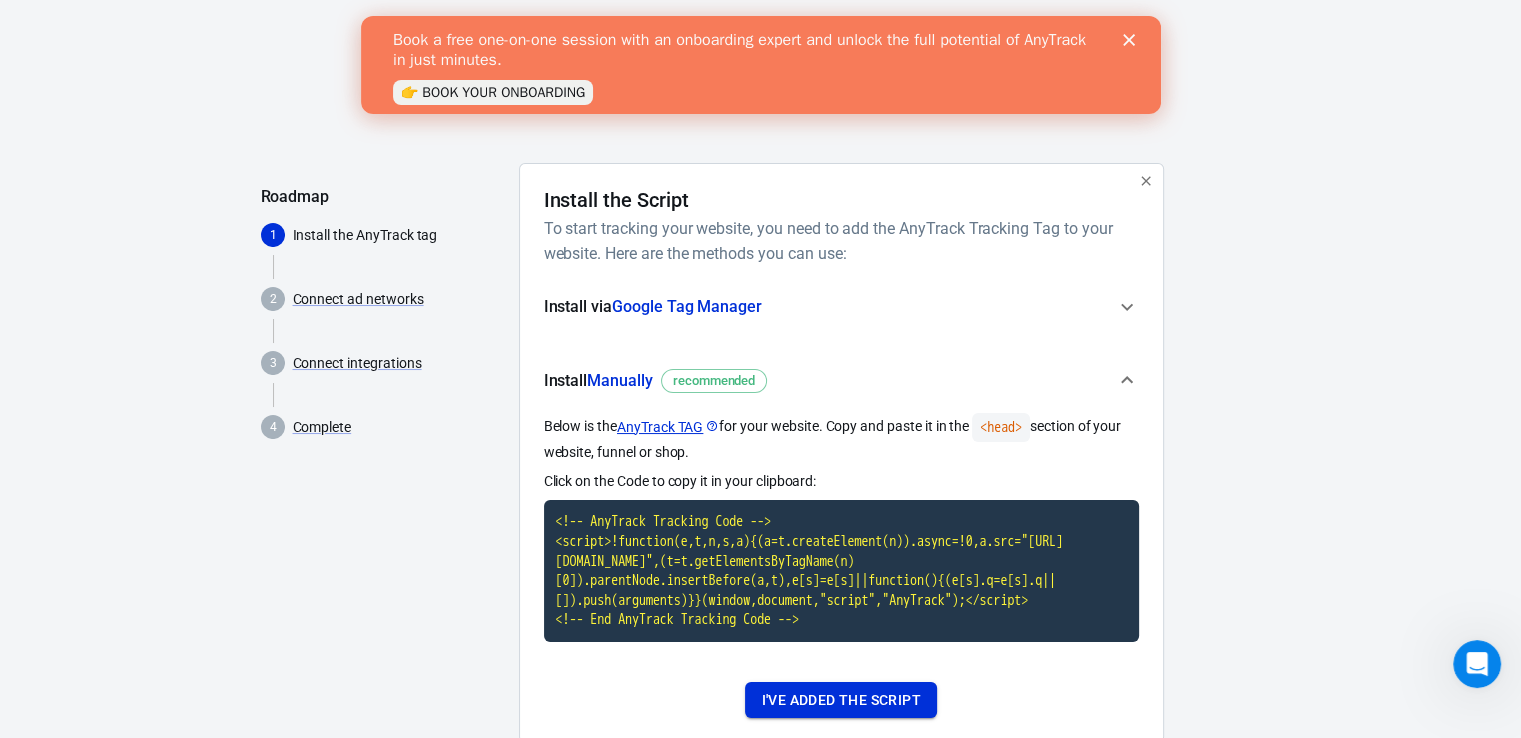 click on "I've added the script" at bounding box center [840, 700] 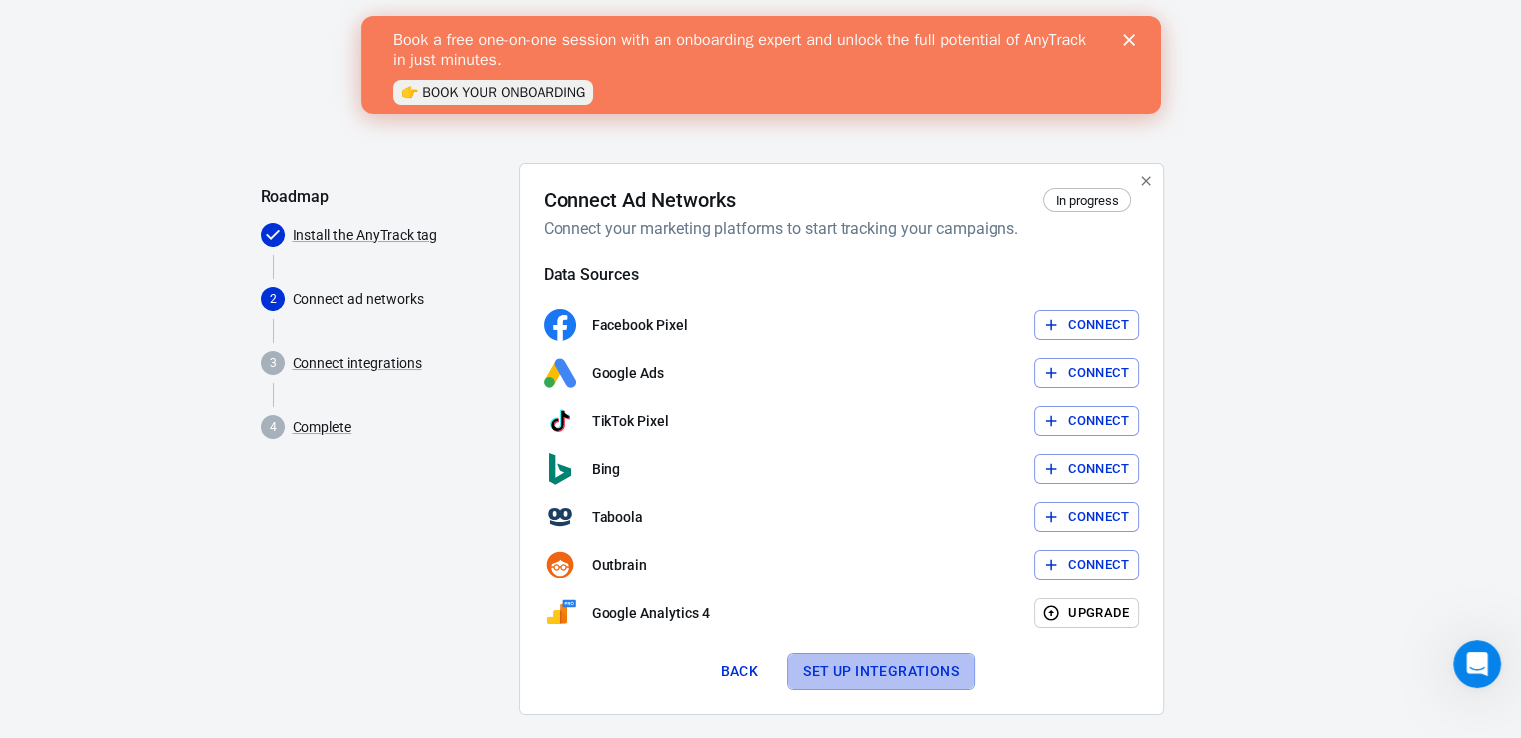 click on "Set up integrations" at bounding box center [881, 671] 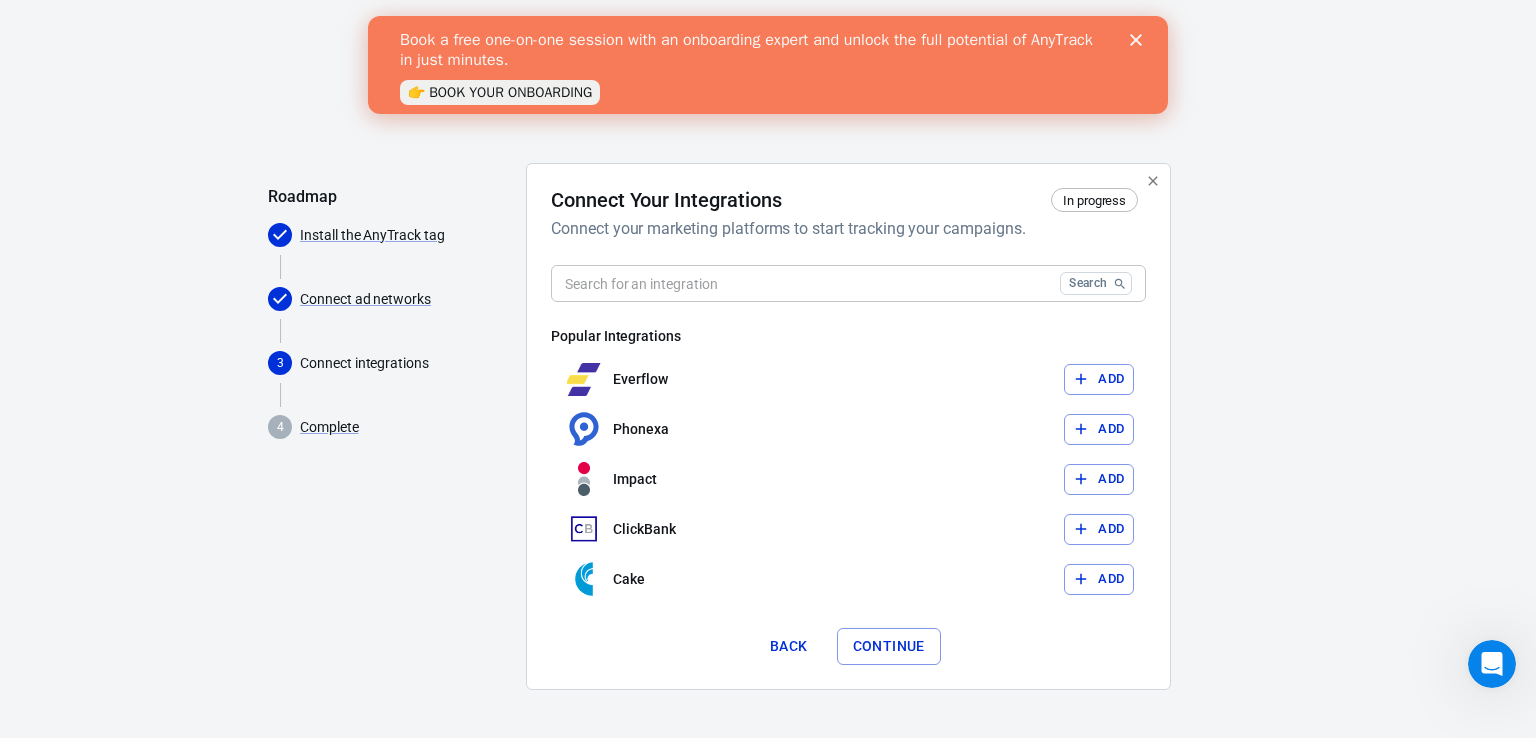 click at bounding box center [801, 283] 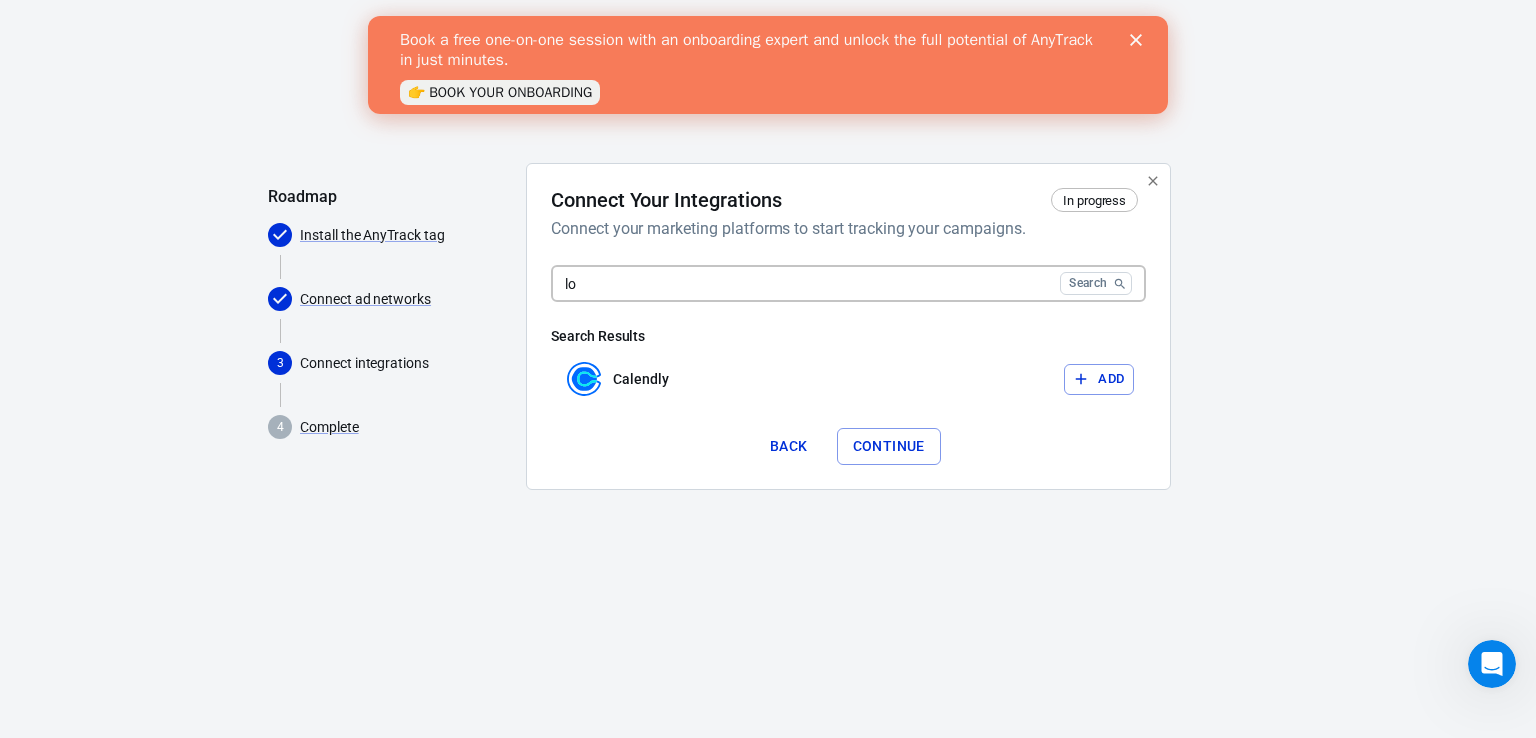 type on "l" 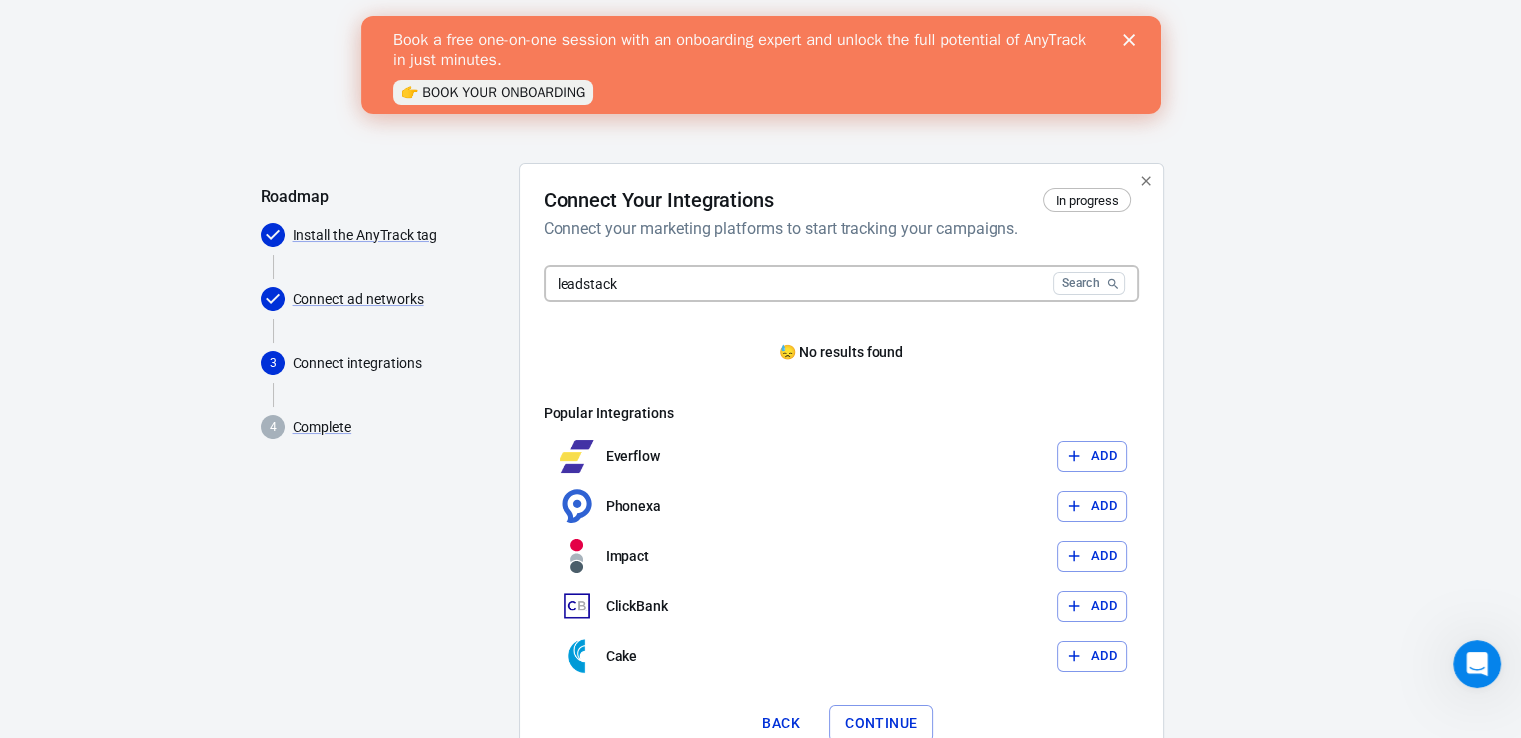 click on "Search" at bounding box center (1089, 283) 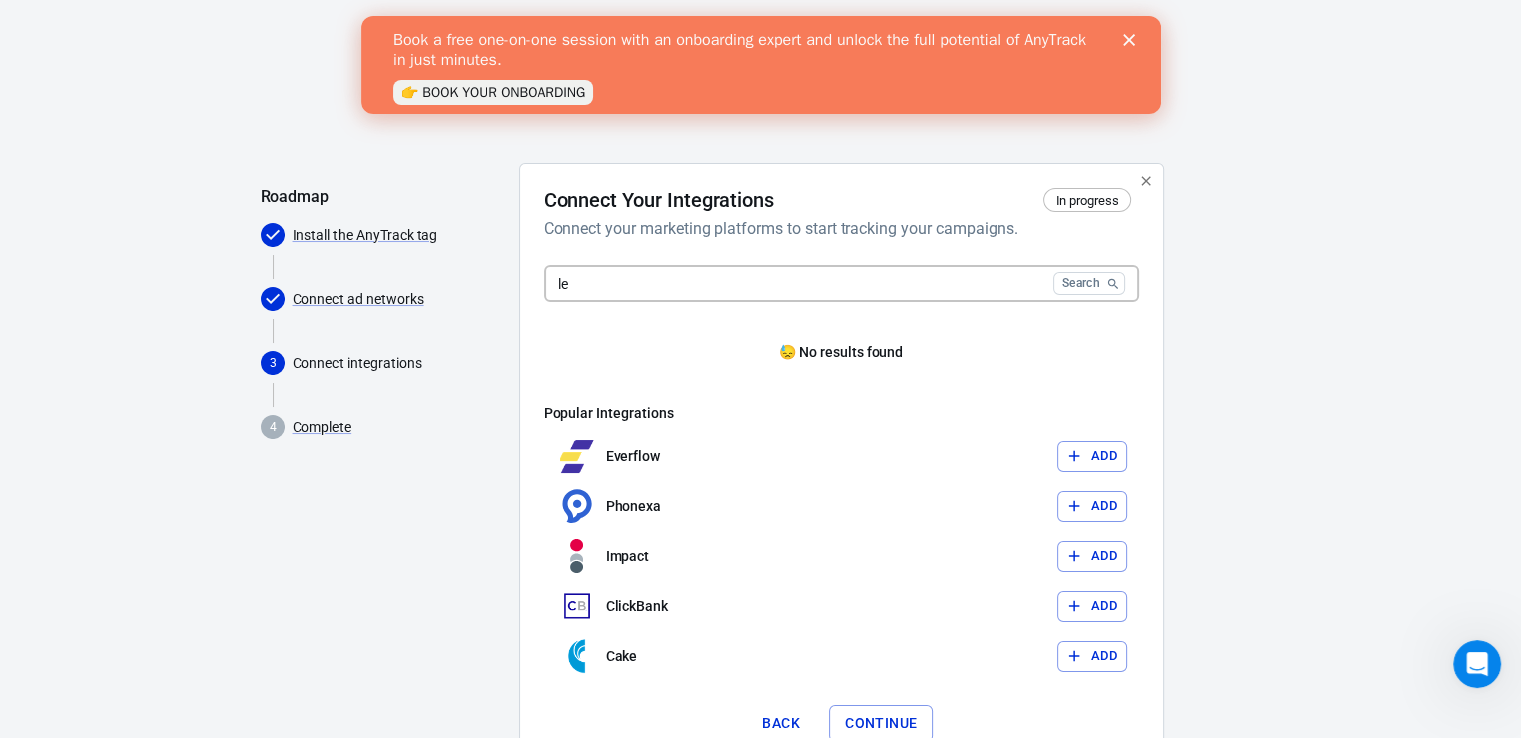 type on "l" 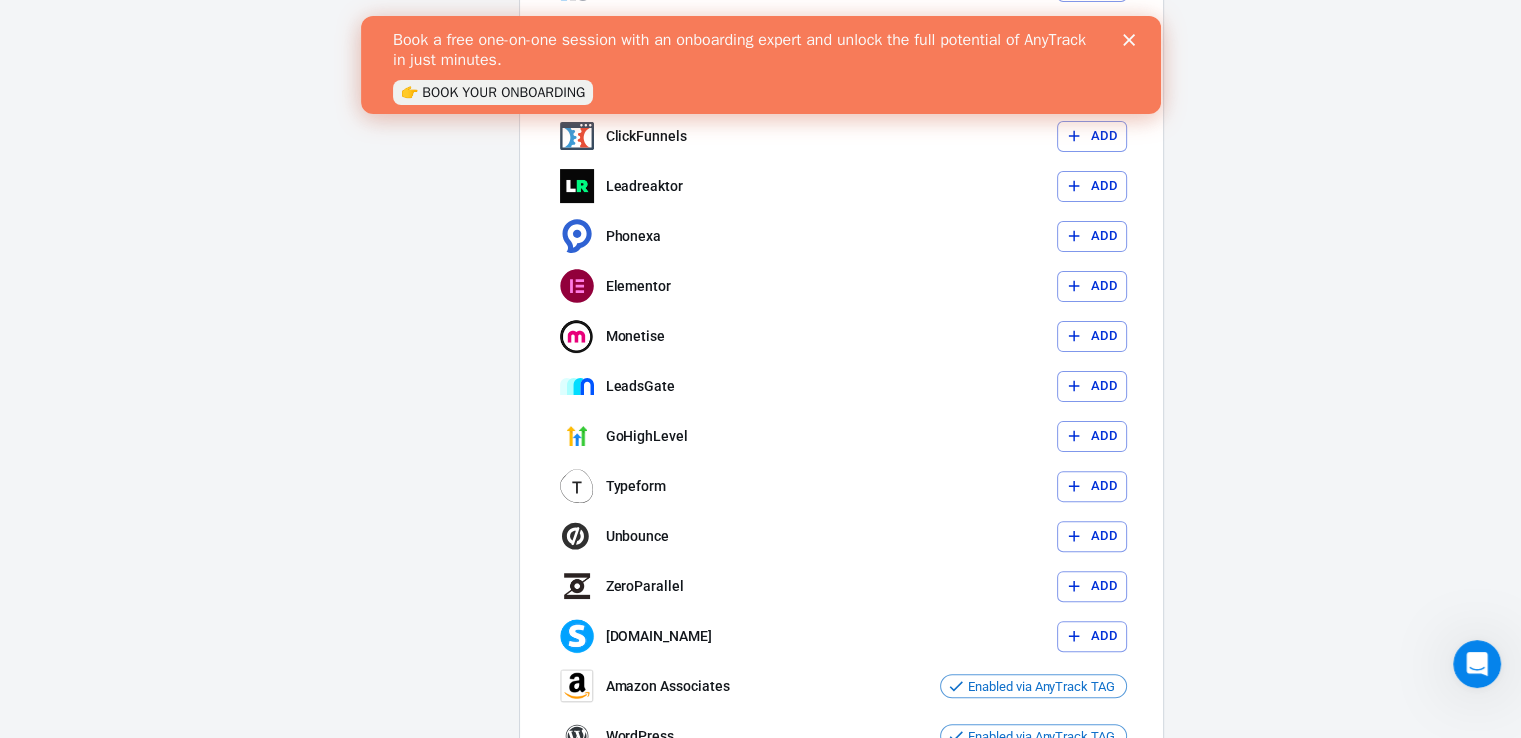 scroll, scrollTop: 0, scrollLeft: 0, axis: both 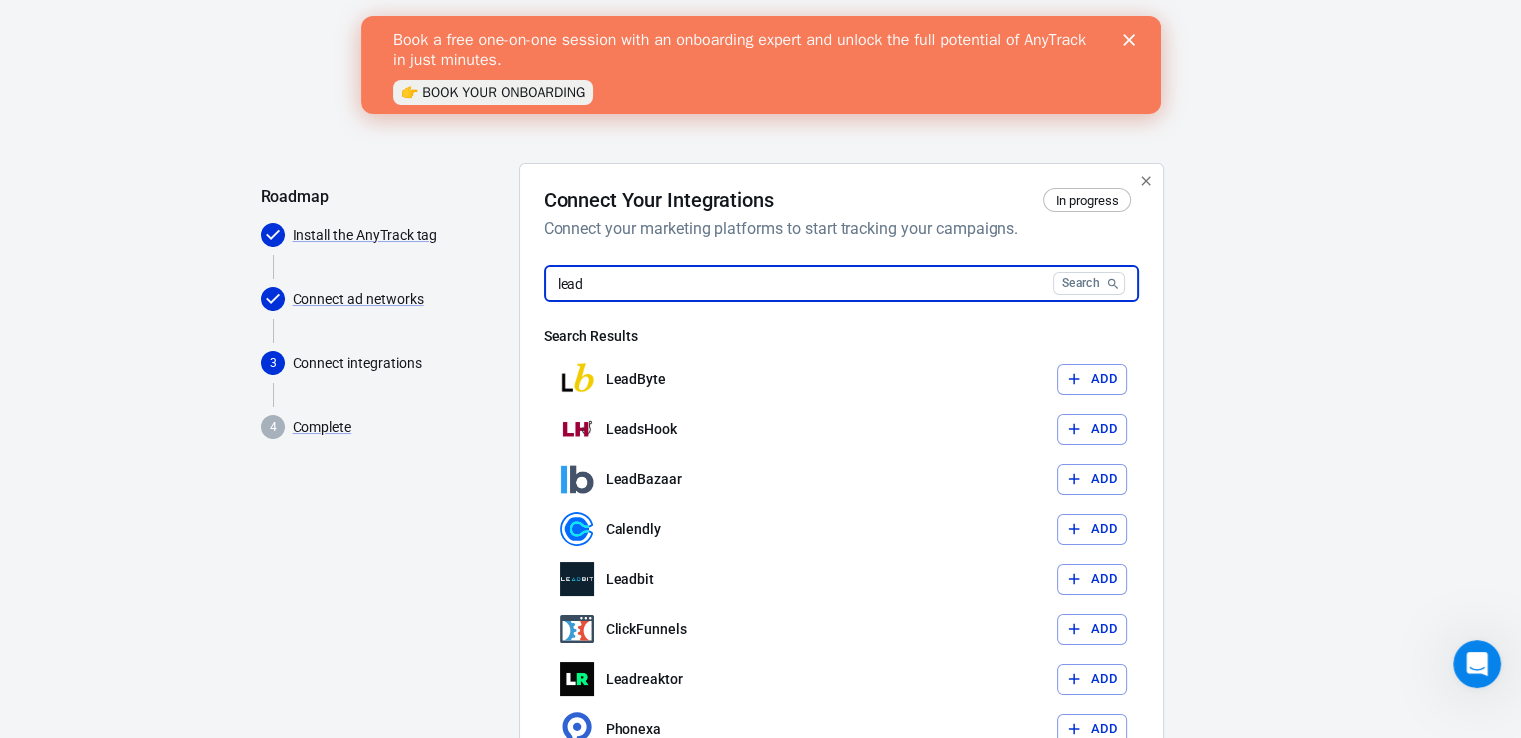 type on "lead" 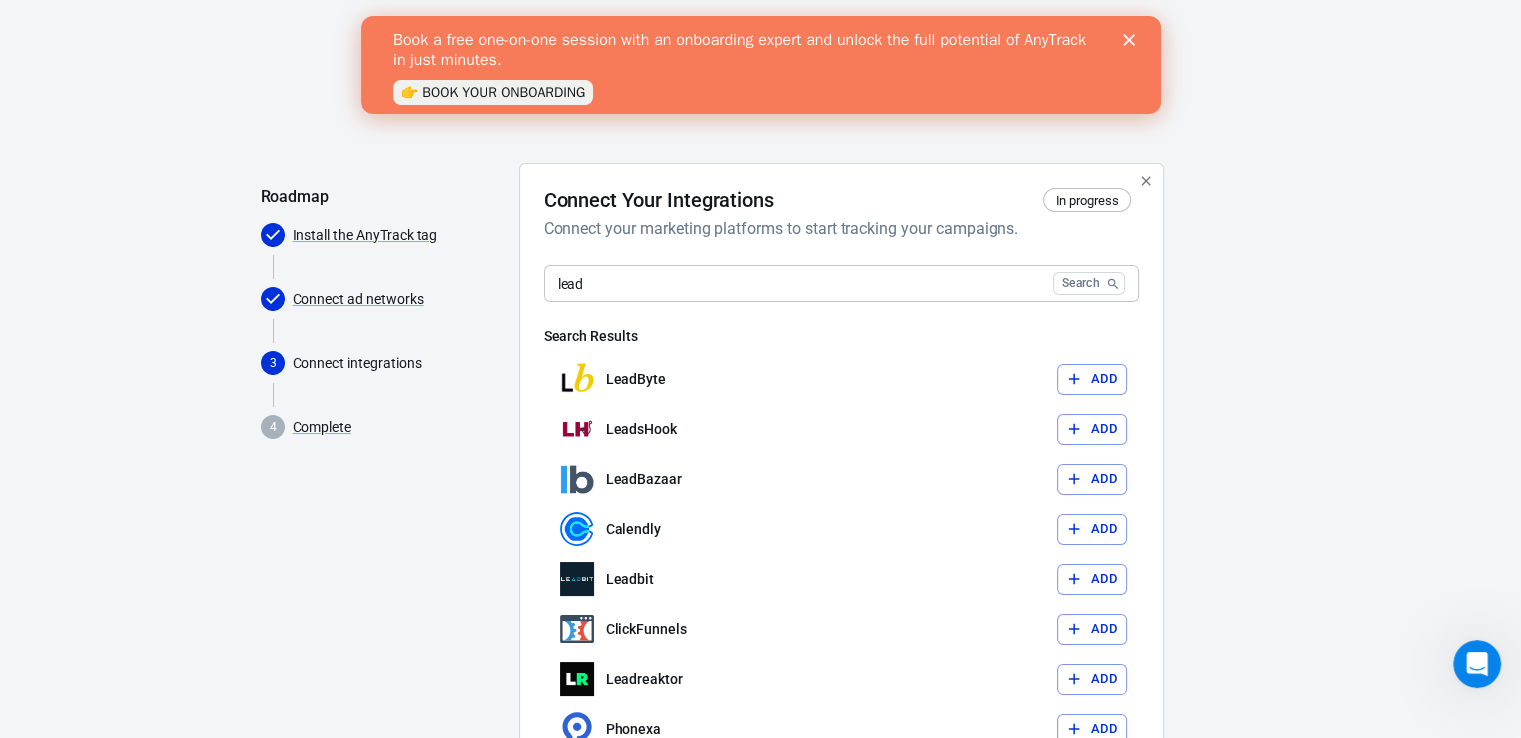 click on "AnyTrack Roadmap Install the AnyTrack tag Connect ad networks 3 Connect integrations 4 Complete Connect Your Integrations In progress Connect your marketing platforms to start tracking your campaigns. lead Search ​ Search Results LeadByte Add LeadsHook Add LeadBazaar Add Calendly Add Leadbit Add ClickFunnels Add Leadreaktor Add Phonexa Add Elementor Add Monetise Add LeadsGate Add GoHighLevel Add Typeform Add Unbounce Add ZeroParallel Add [DOMAIN_NAME] Add Amazon Associates Enabled via AnyTrack TAG WordPress Enabled via AnyTrack TAG BetAmerica Add Rush Affiliates Add W4 Add Partnerize Add Maxbounty Add Cellxpert Add ClickBank Add Rakuten Add Back Continue" at bounding box center [760, 894] 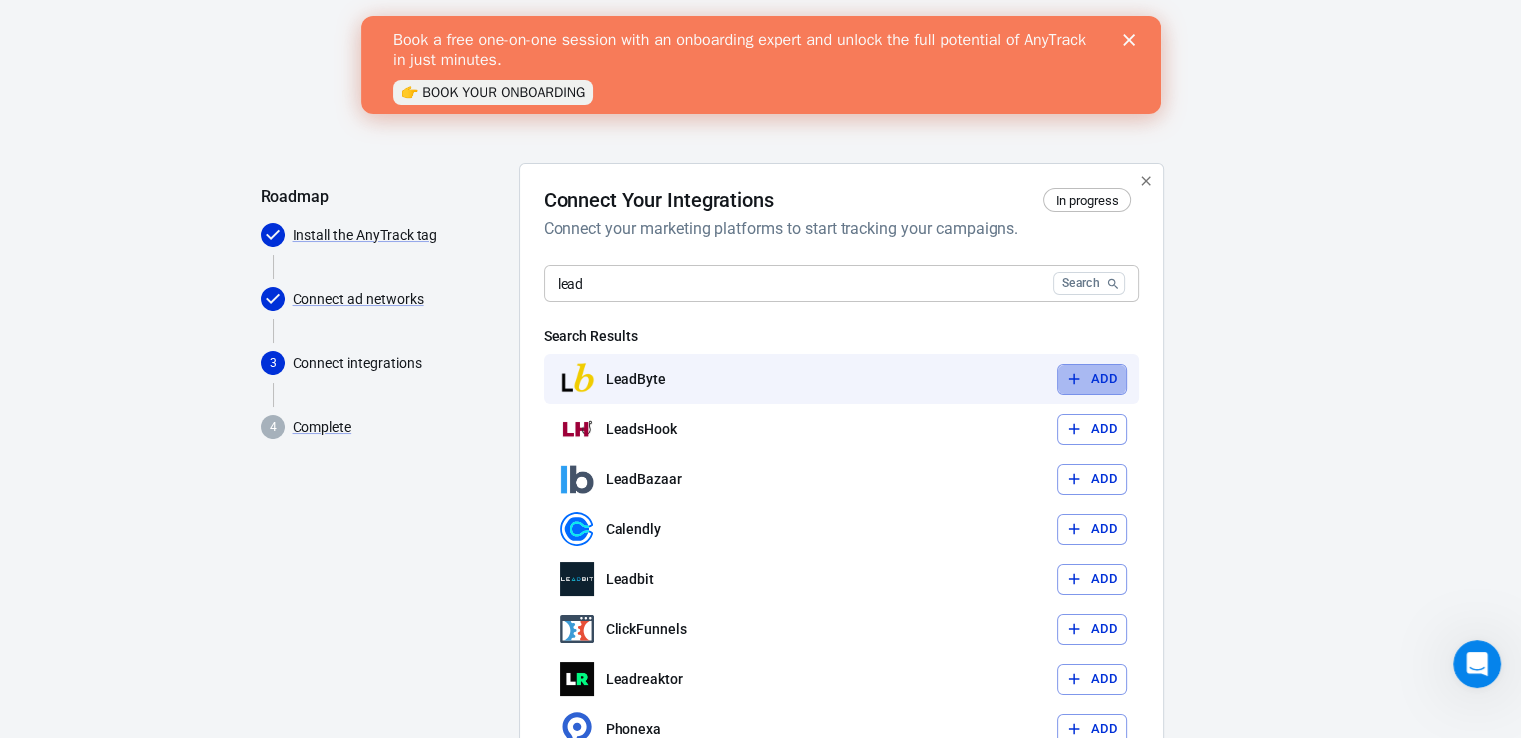 click on "Add" at bounding box center [1092, 379] 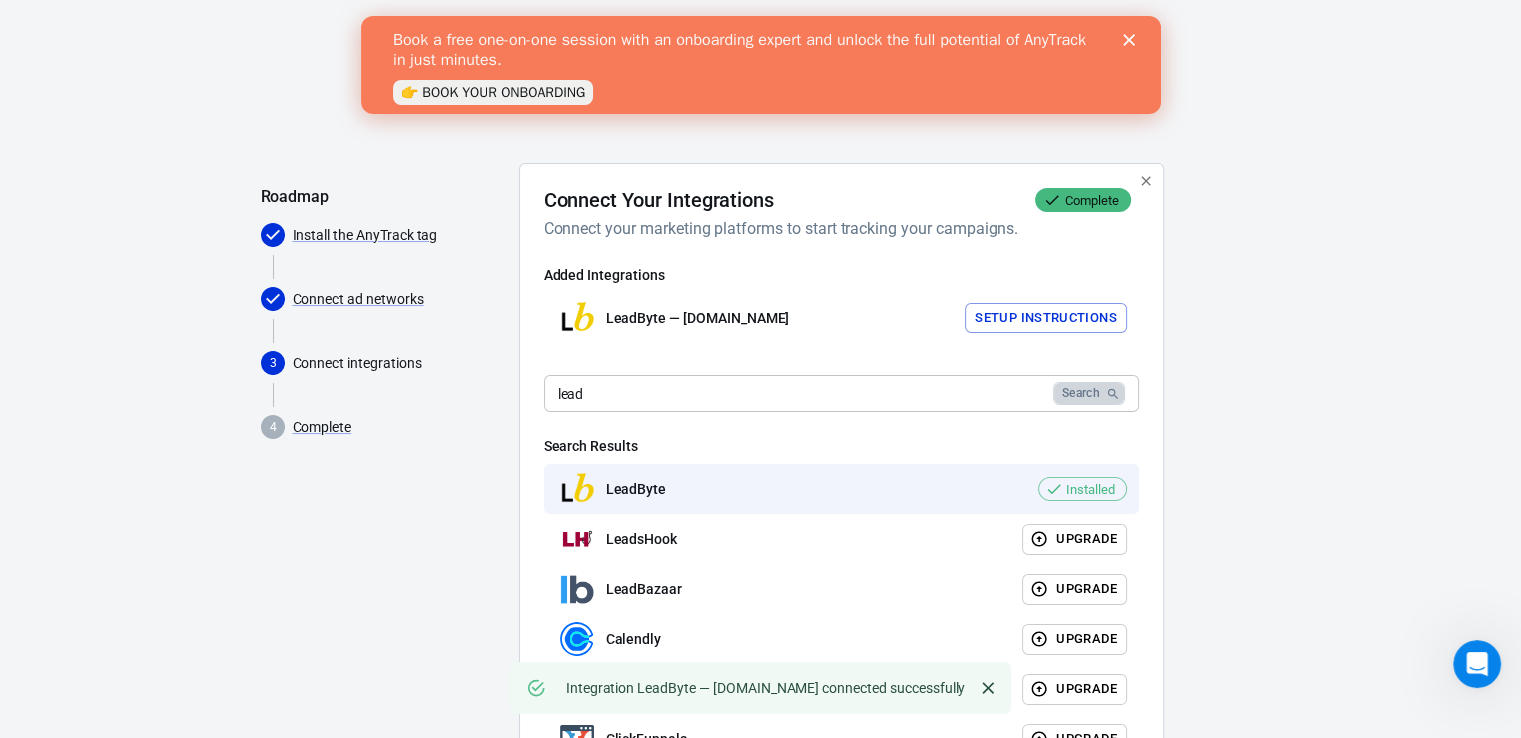 click on "Search" at bounding box center [1081, 393] 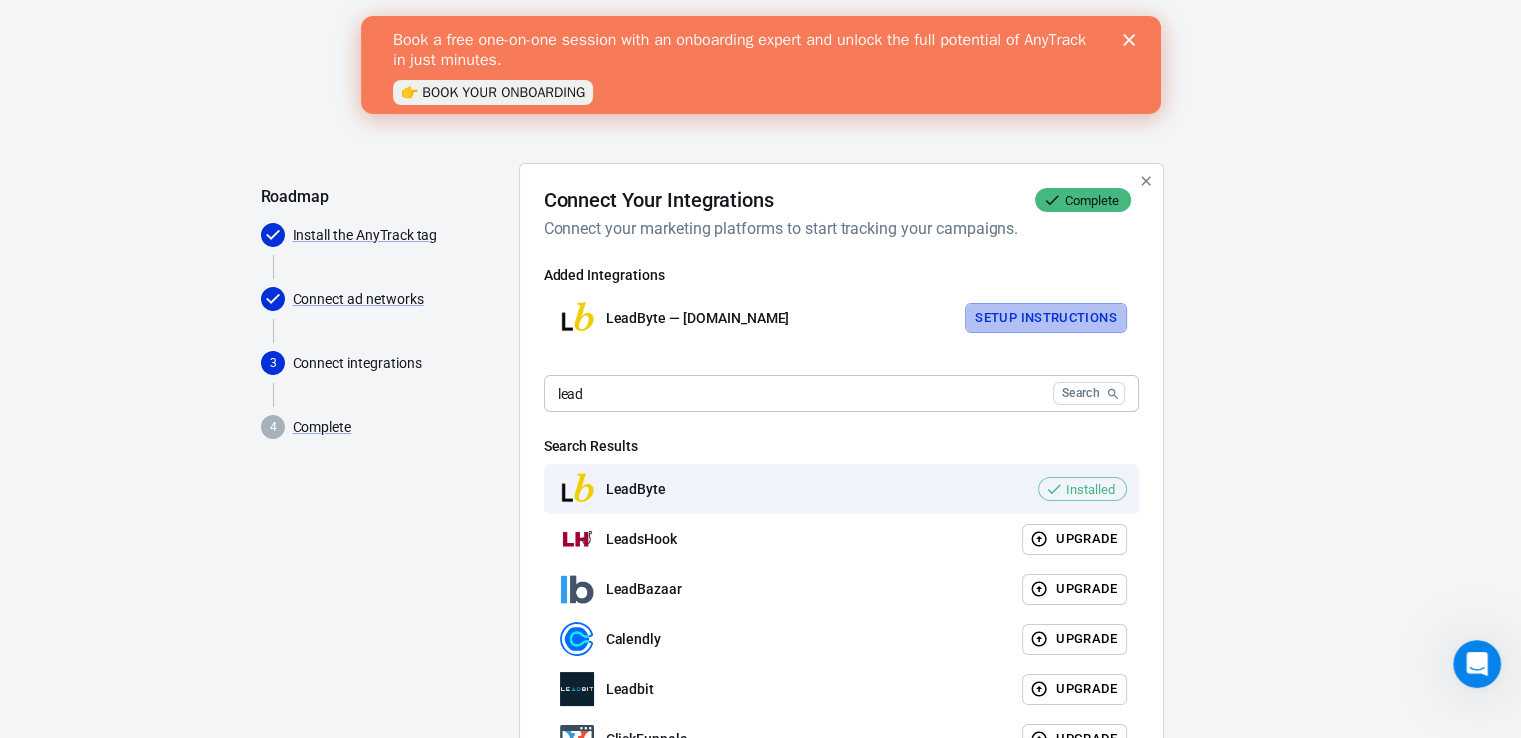 click on "Setup Instructions" at bounding box center [1046, 318] 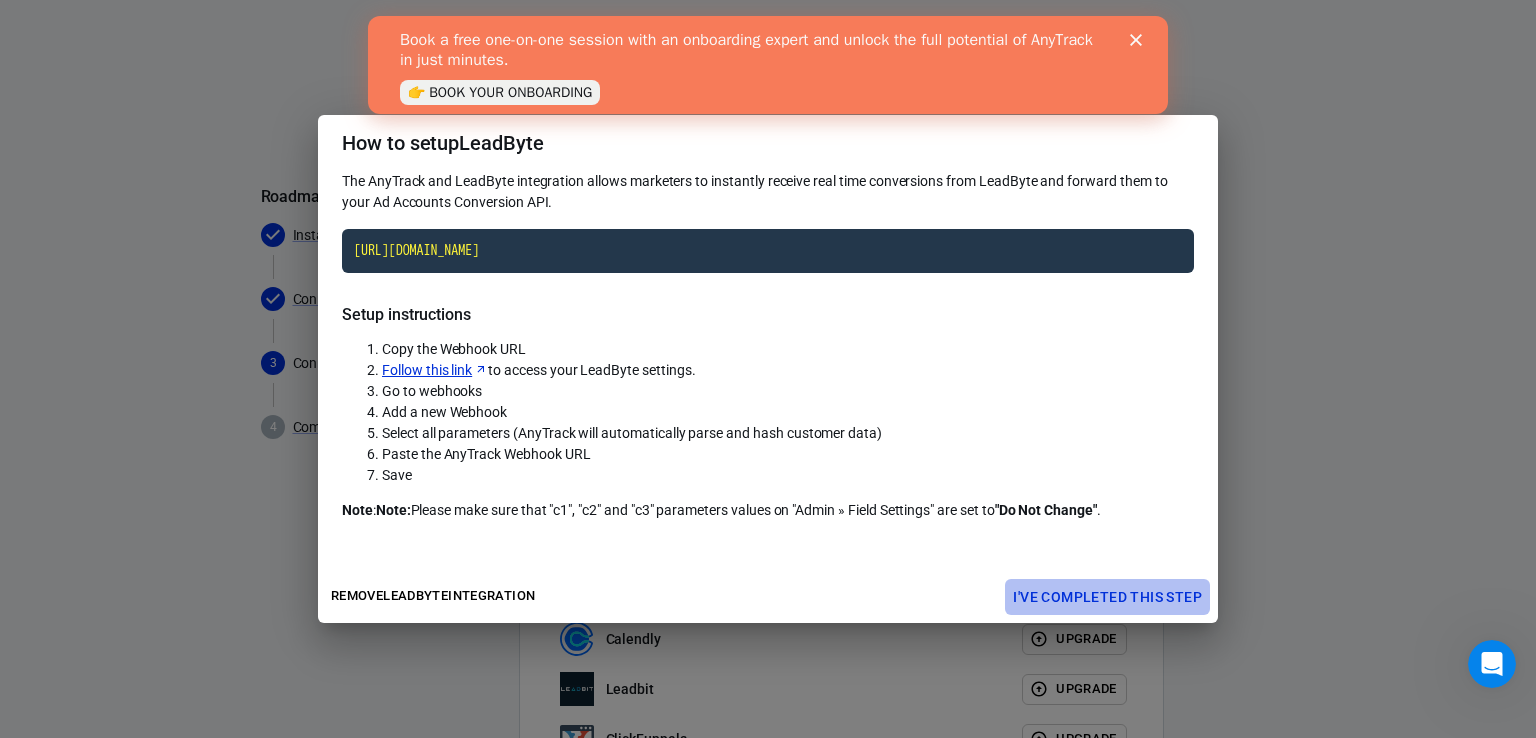 click on "I've completed this step" at bounding box center (1107, 597) 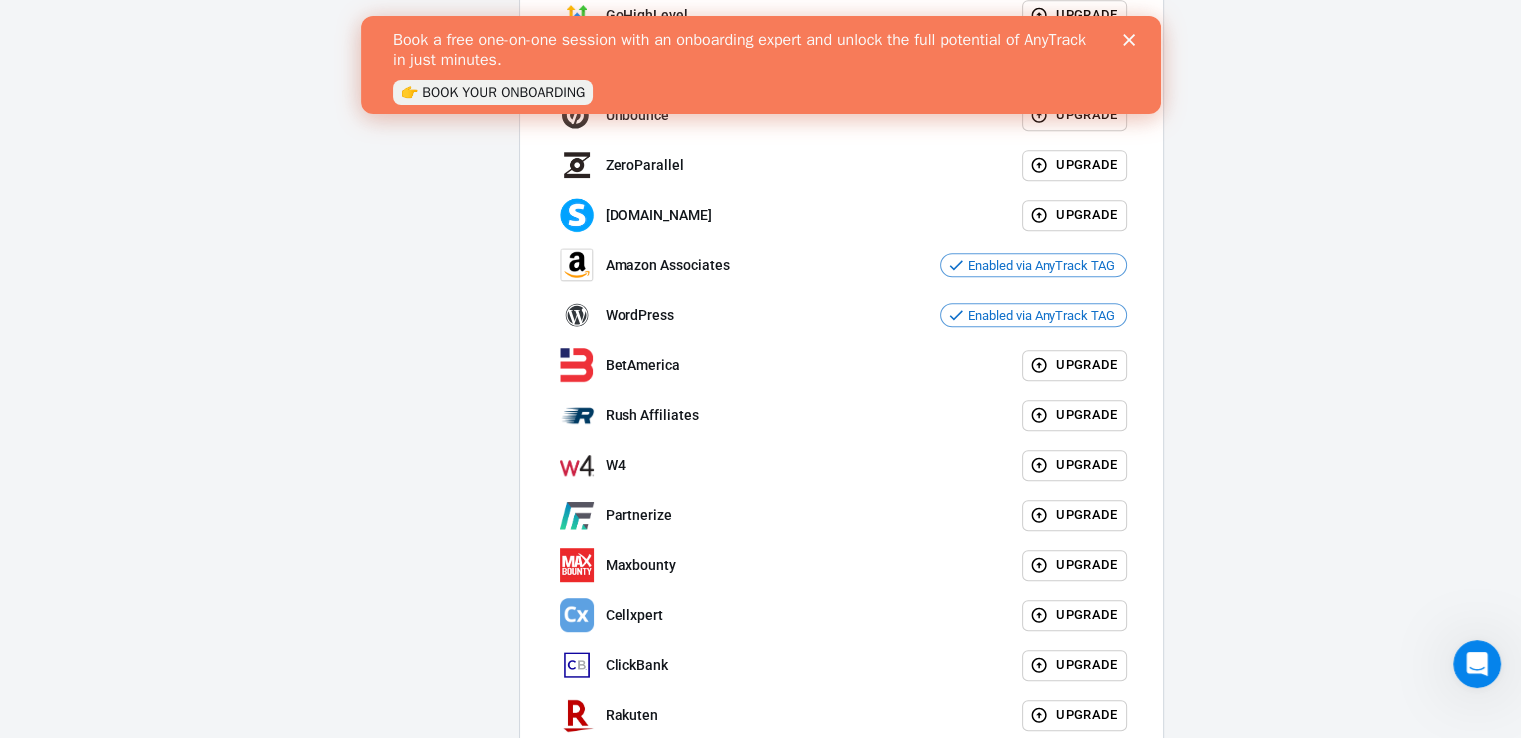 scroll, scrollTop: 1027, scrollLeft: 0, axis: vertical 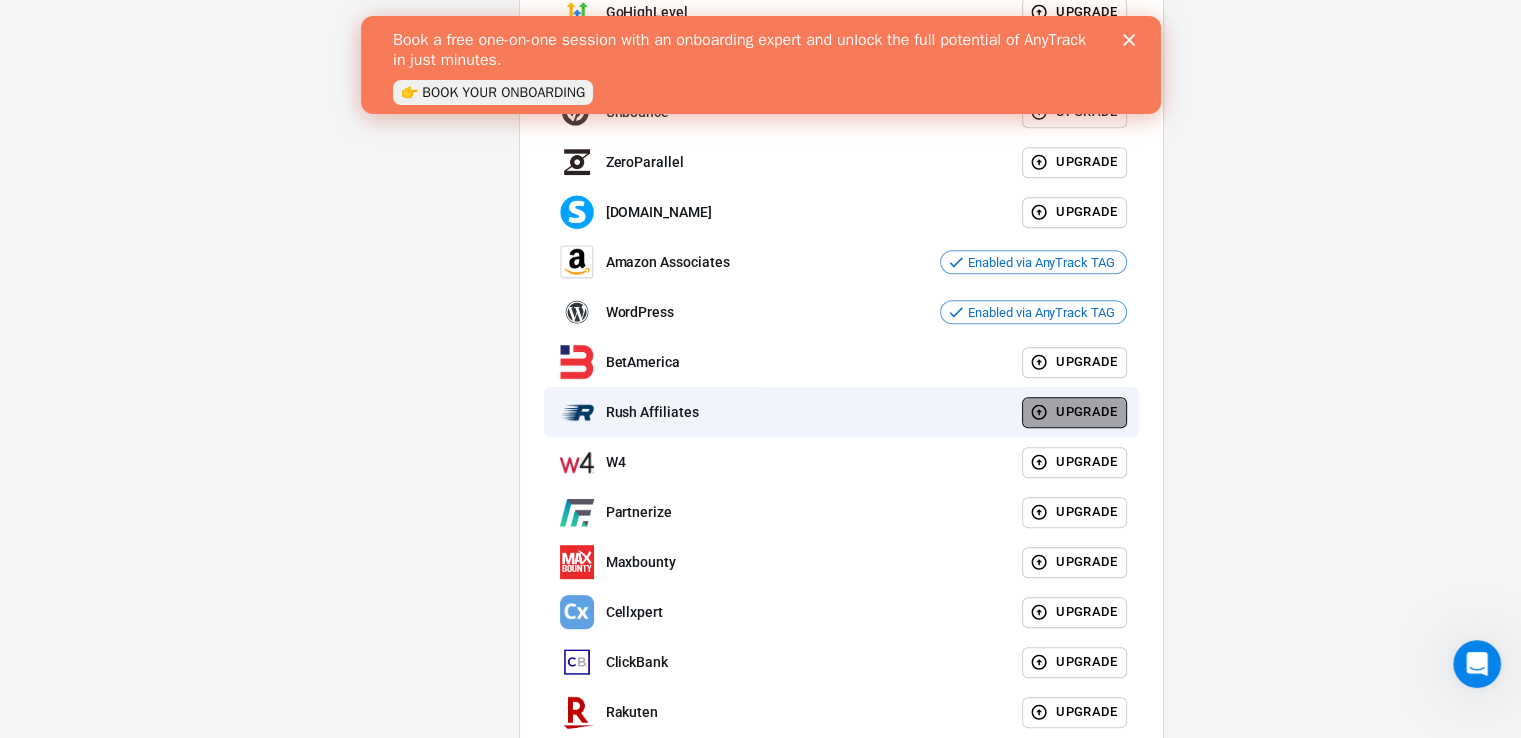 click on "Upgrade" at bounding box center (1074, 412) 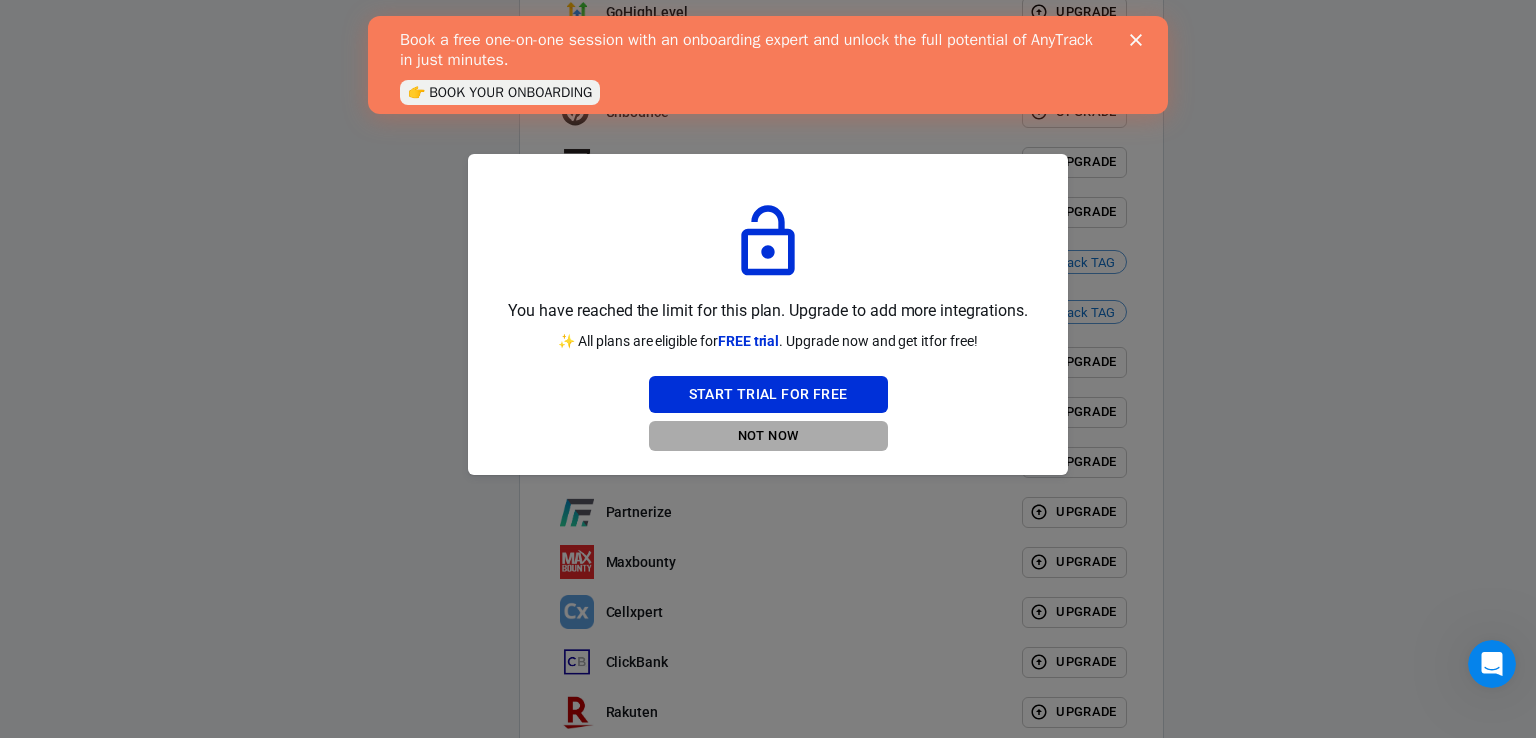 click on "Not Now" at bounding box center (768, 436) 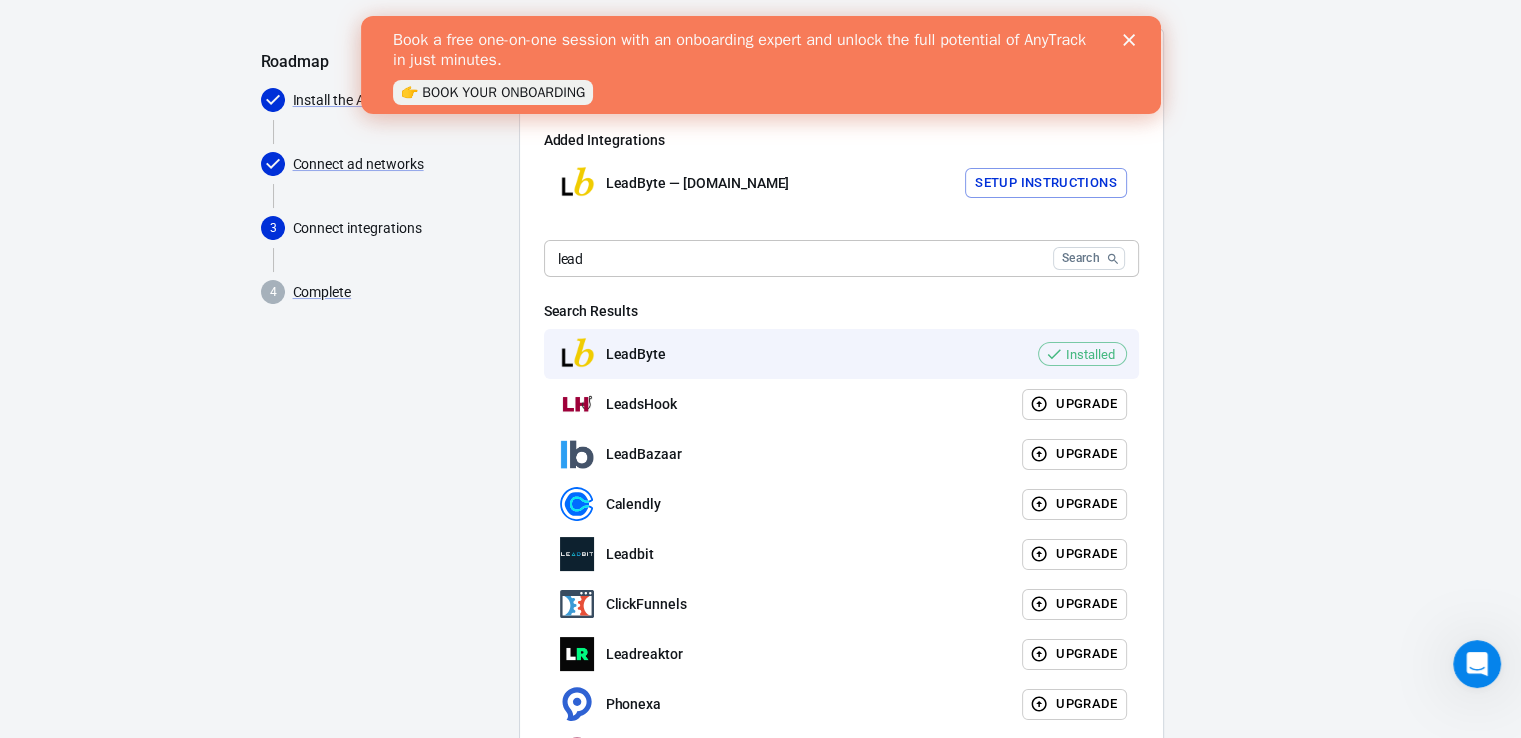 scroll, scrollTop: 137, scrollLeft: 0, axis: vertical 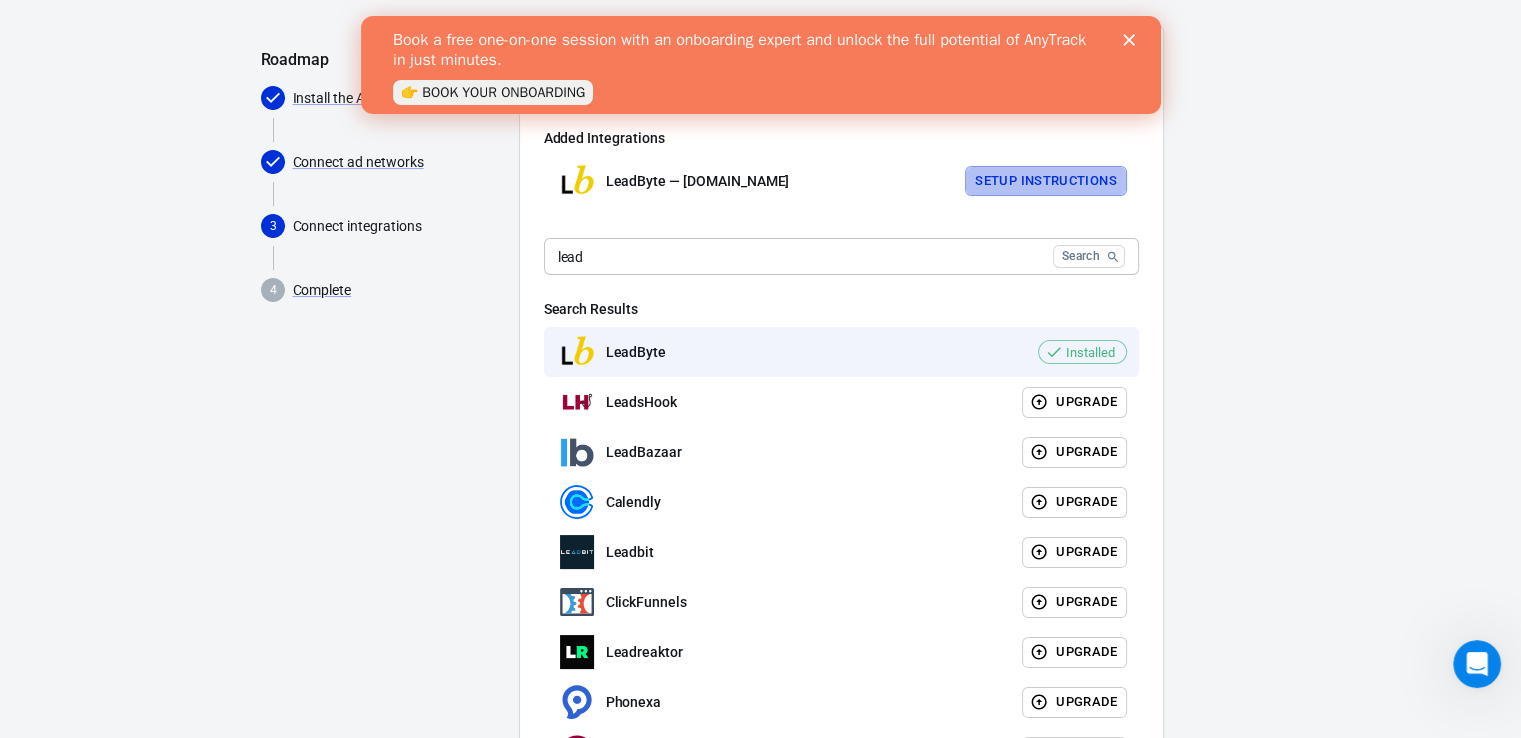 click on "Setup Instructions" at bounding box center (1046, 181) 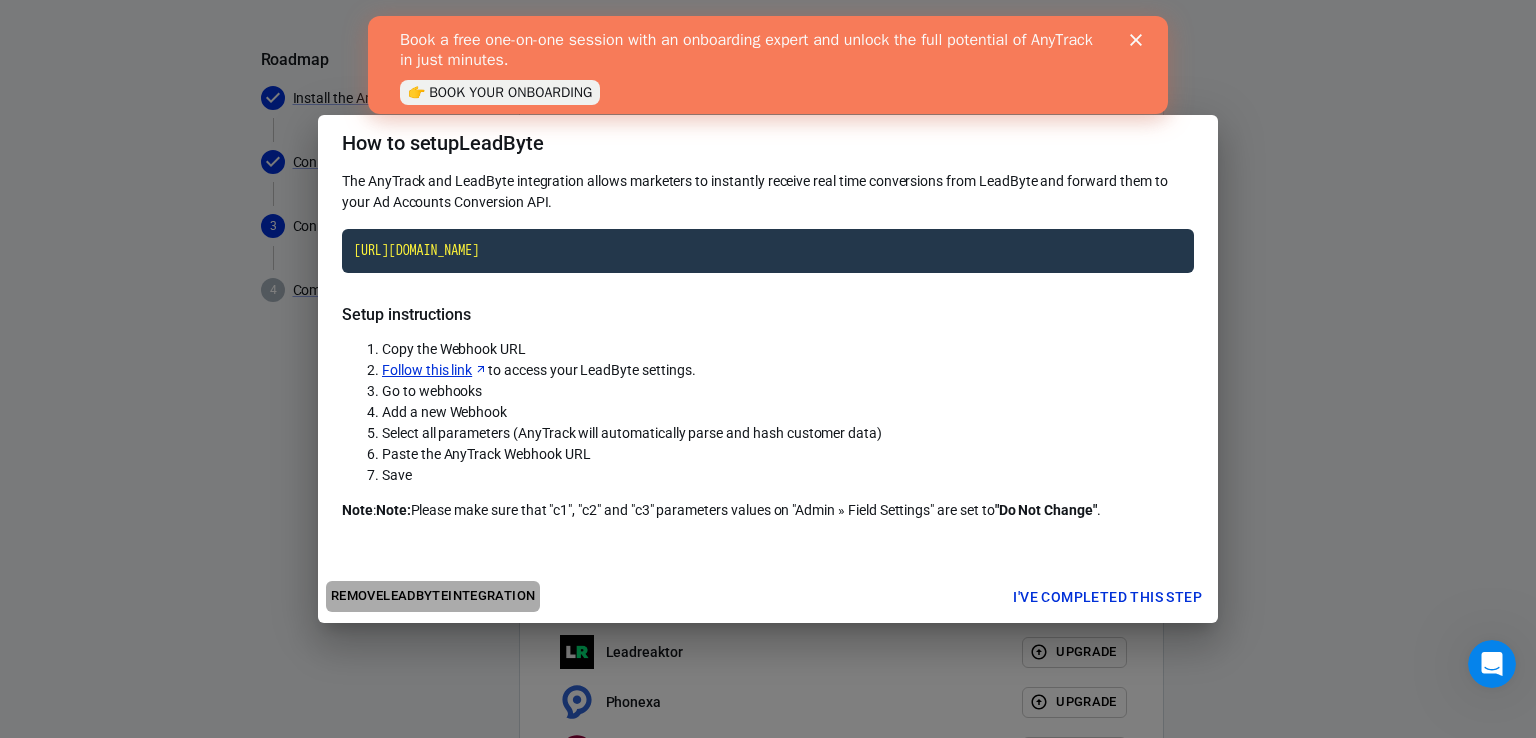 click on "Remove  LeadByte  integration" at bounding box center (433, 596) 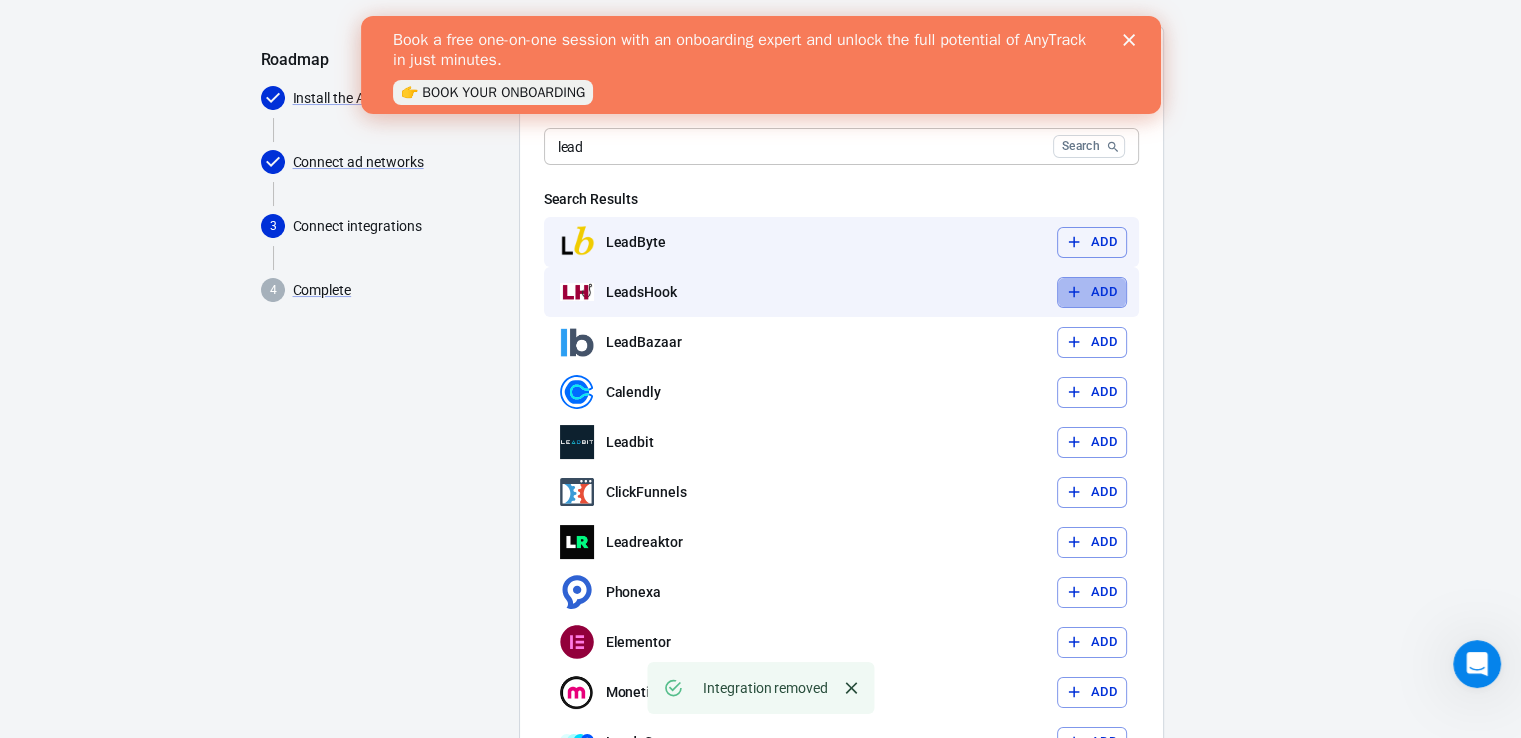 click on "Add" at bounding box center [1104, 292] 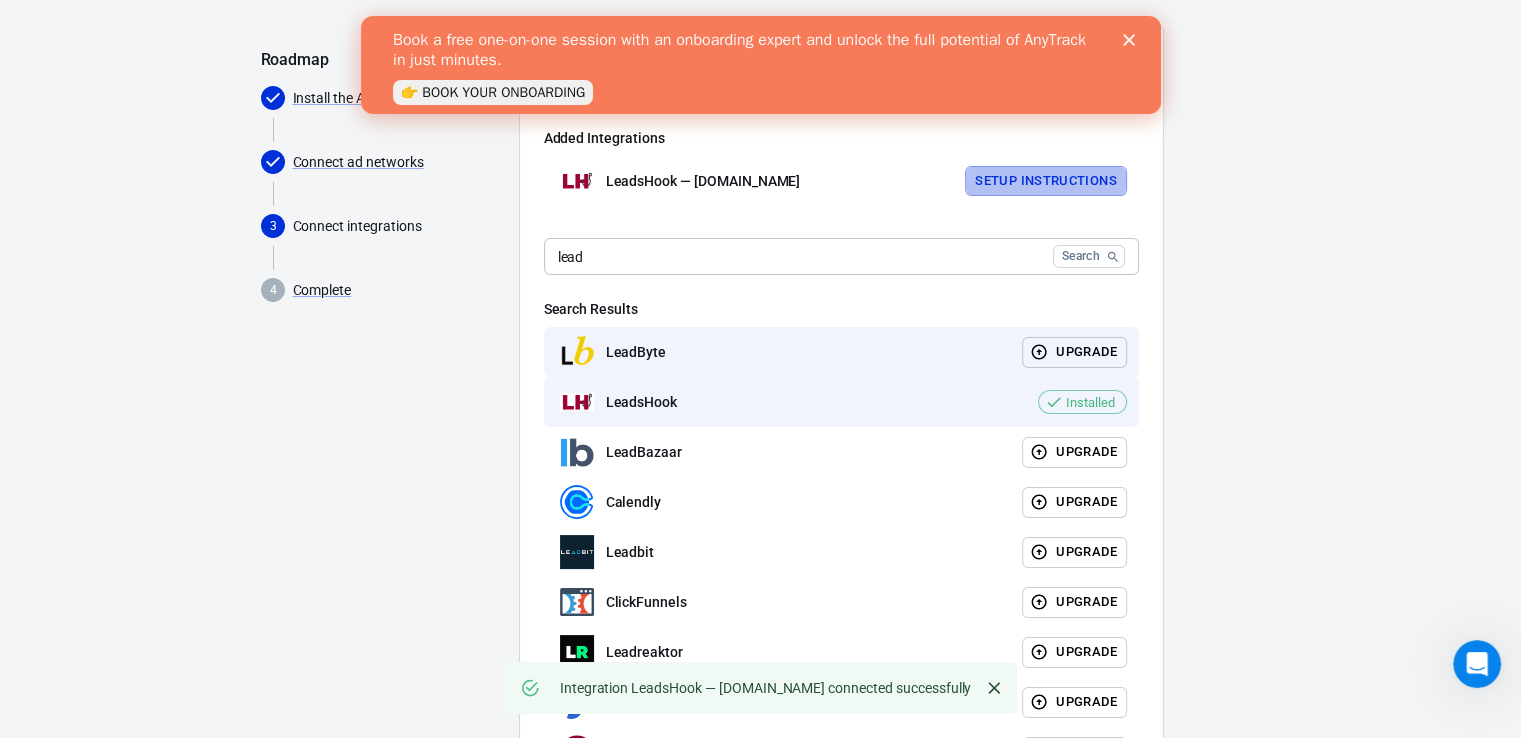 click on "Setup Instructions" at bounding box center [1046, 181] 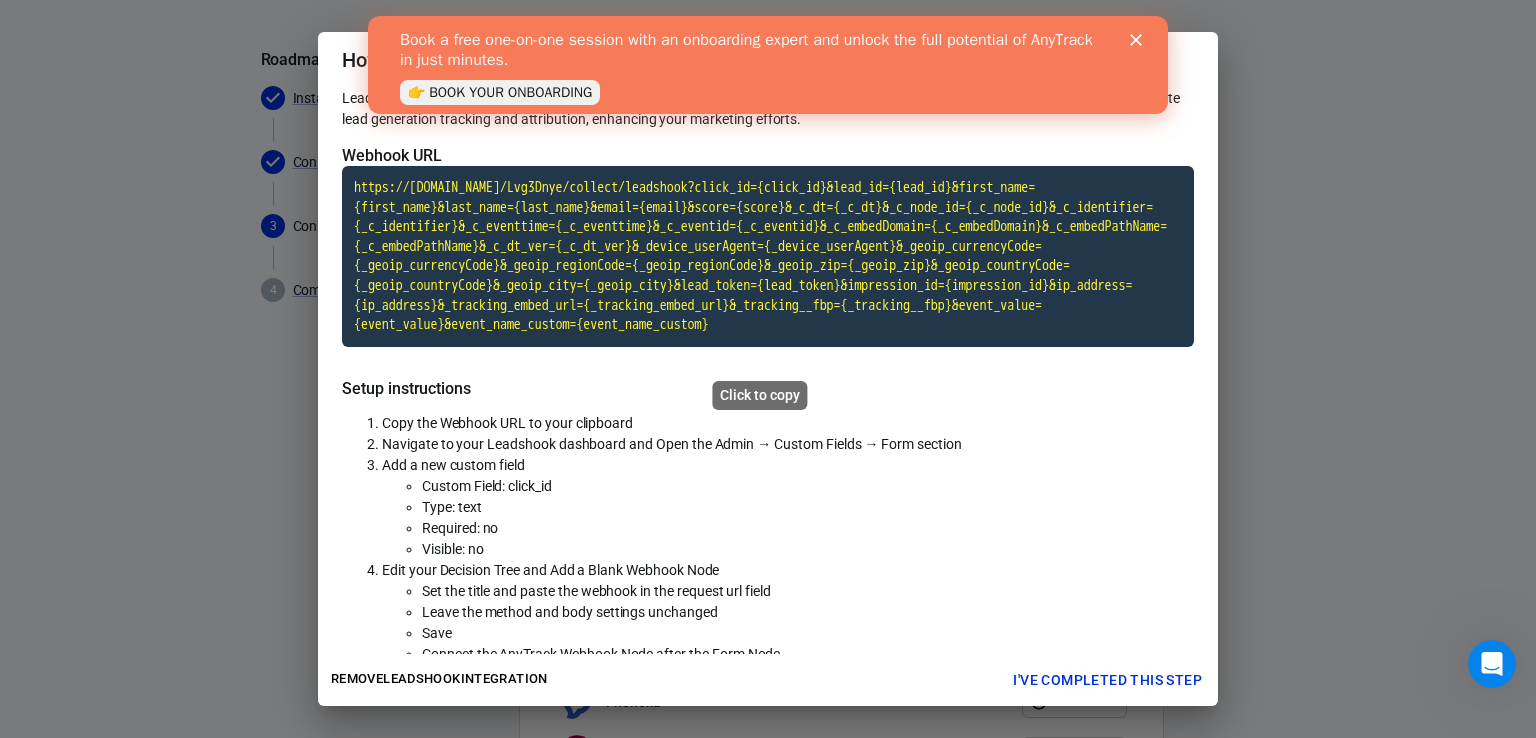 click on "https://[DOMAIN_NAME]/Lvg3Dnye/collect/leadshook?click_id={click_id}&lead_id={lead_id}&first_name={first_name}&last_name={last_name}&email={email}&score={score}&_c_dt={_c_dt}&_c_node_id={_c_node_id}&_c_identifier={_c_identifier}&_c_eventtime={_c_eventtime}&_c_eventid={_c_eventid}&_c_embedDomain={_c_embedDomain}&_c_embedPathName={_c_embedPathName}&_c_dt_ver={_c_dt_ver}&_device_userAgent={_device_userAgent}&_geoip_currencyCode={_geoip_currencyCode}&_geoip_regionCode={_geoip_regionCode}&_geoip_zip={_geoip_zip}&_geoip_countryCode={_geoip_countryCode}&_geoip_city={_geoip_city}&lead_token={lead_token}&impression_id={impression_id}&ip_address={ip_address}&_tracking_embed_url={_tracking_embed_url}&_tracking__fbp={_tracking__fbp}&event_value={event_value}&event_name_custom={event_name_custom}" at bounding box center (768, 256) 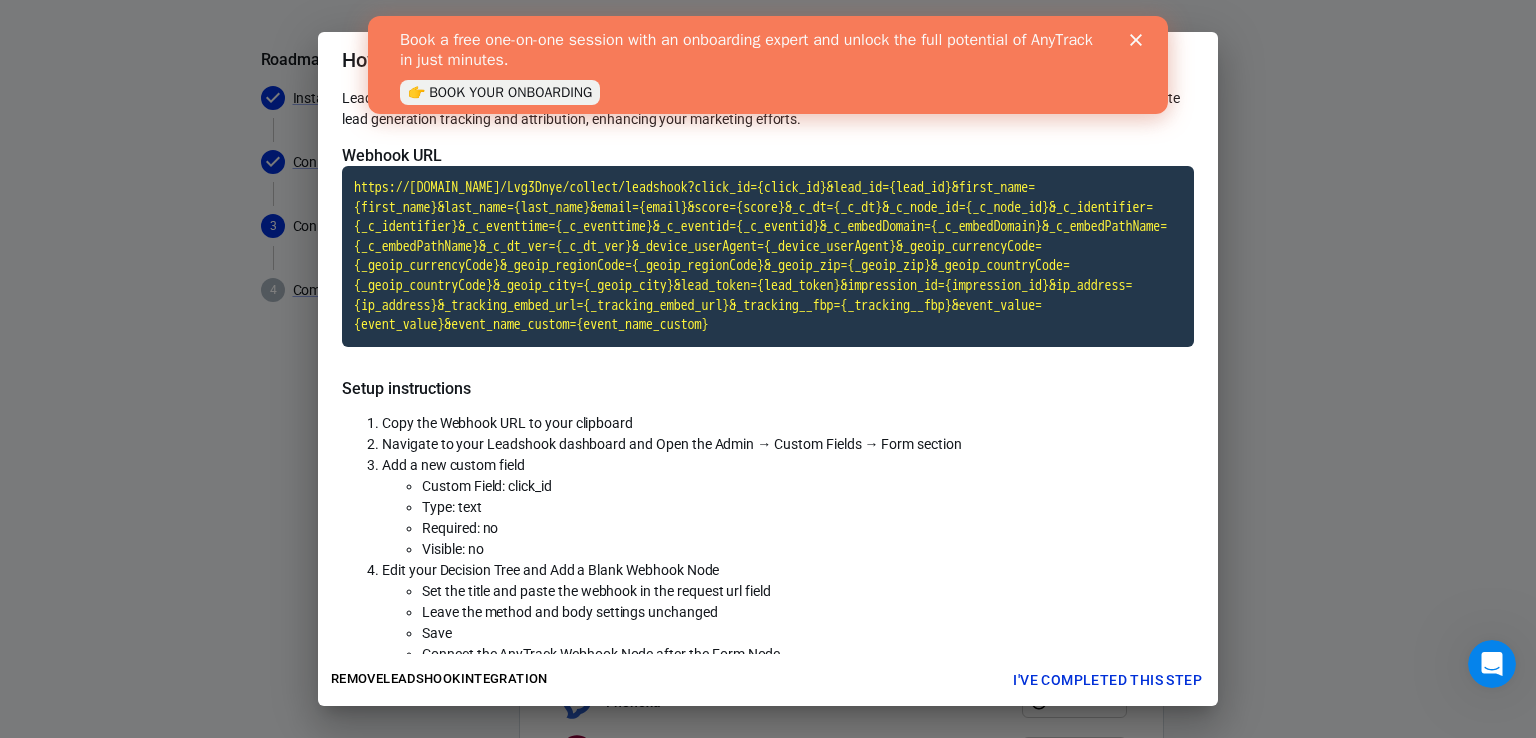 click on "I've completed this step" at bounding box center (1107, 680) 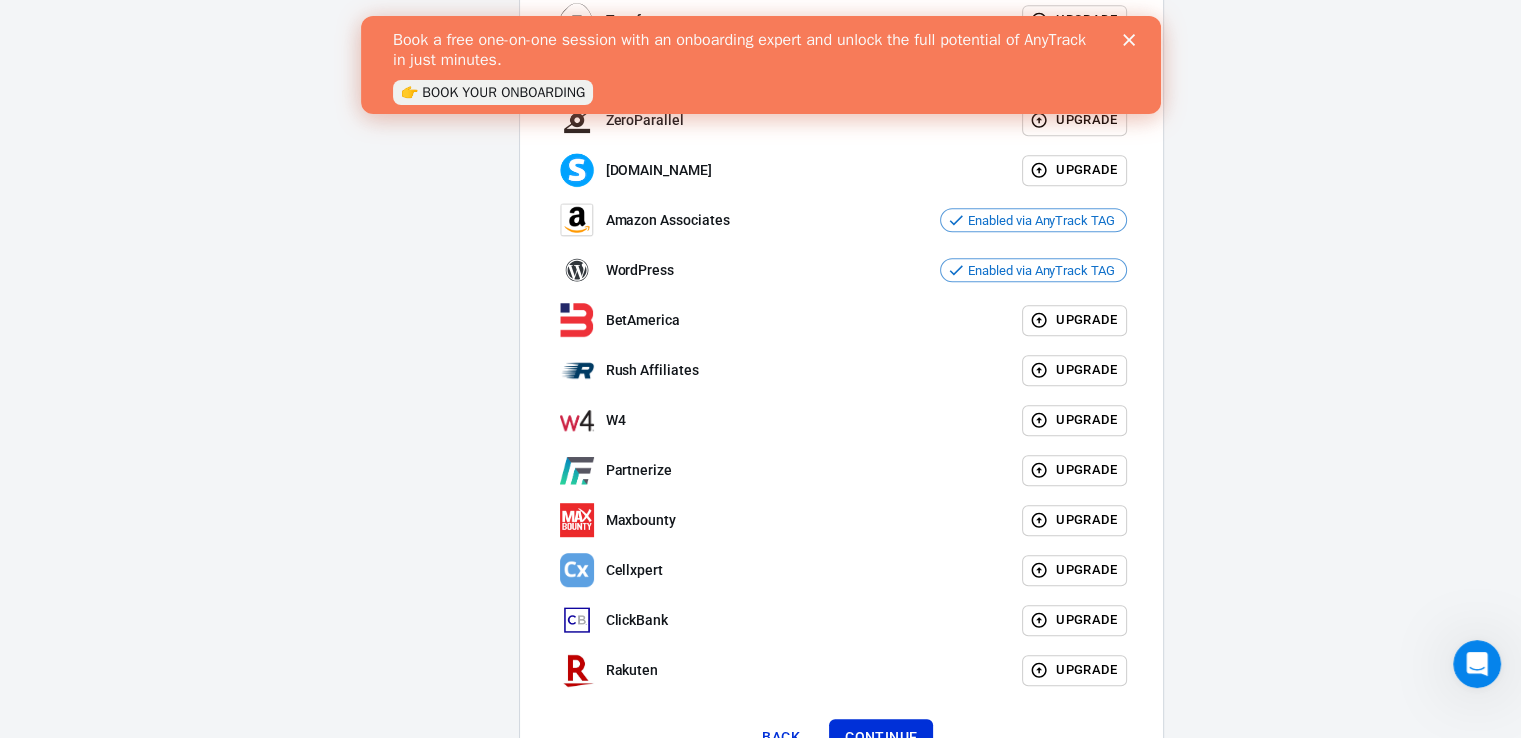 scroll, scrollTop: 1160, scrollLeft: 0, axis: vertical 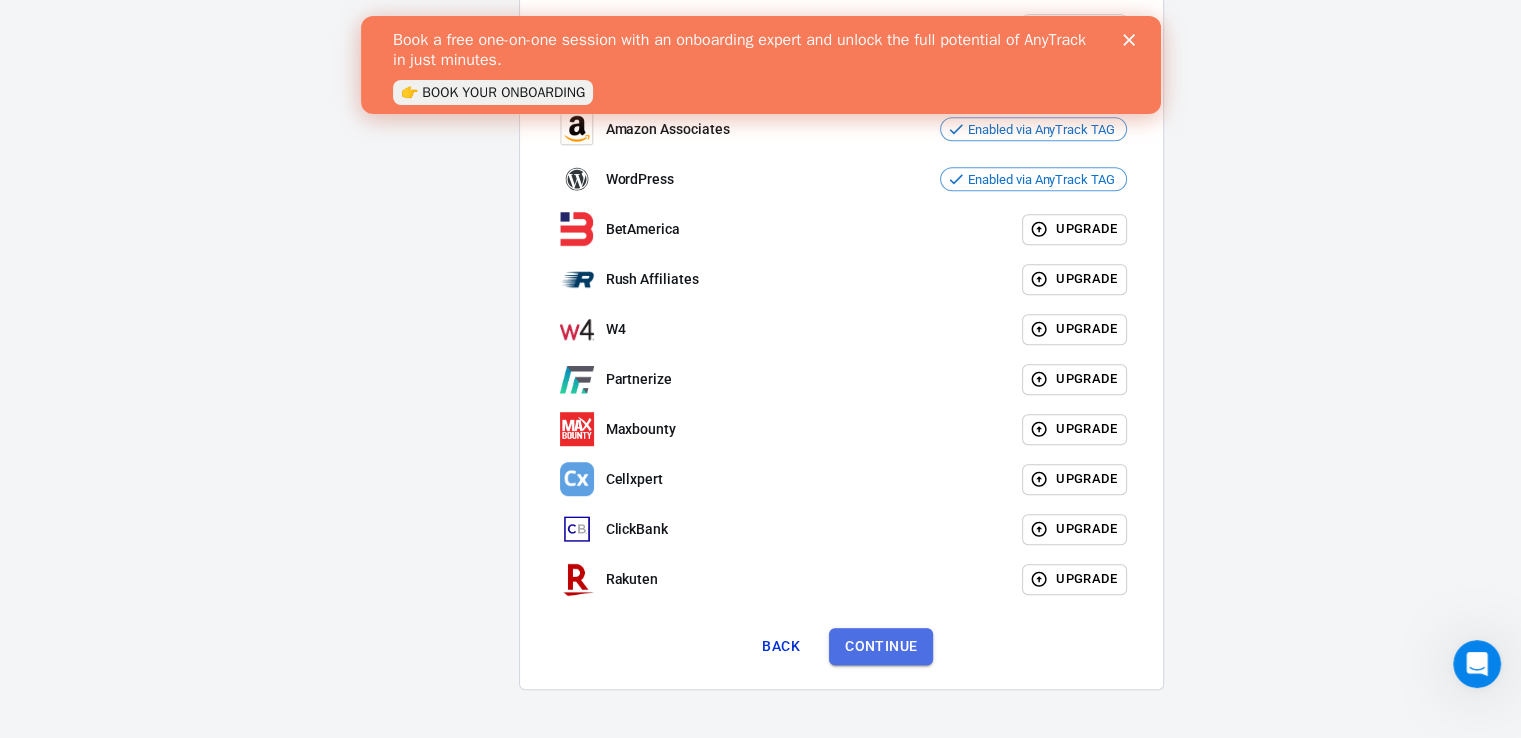 click on "Continue" at bounding box center [881, 646] 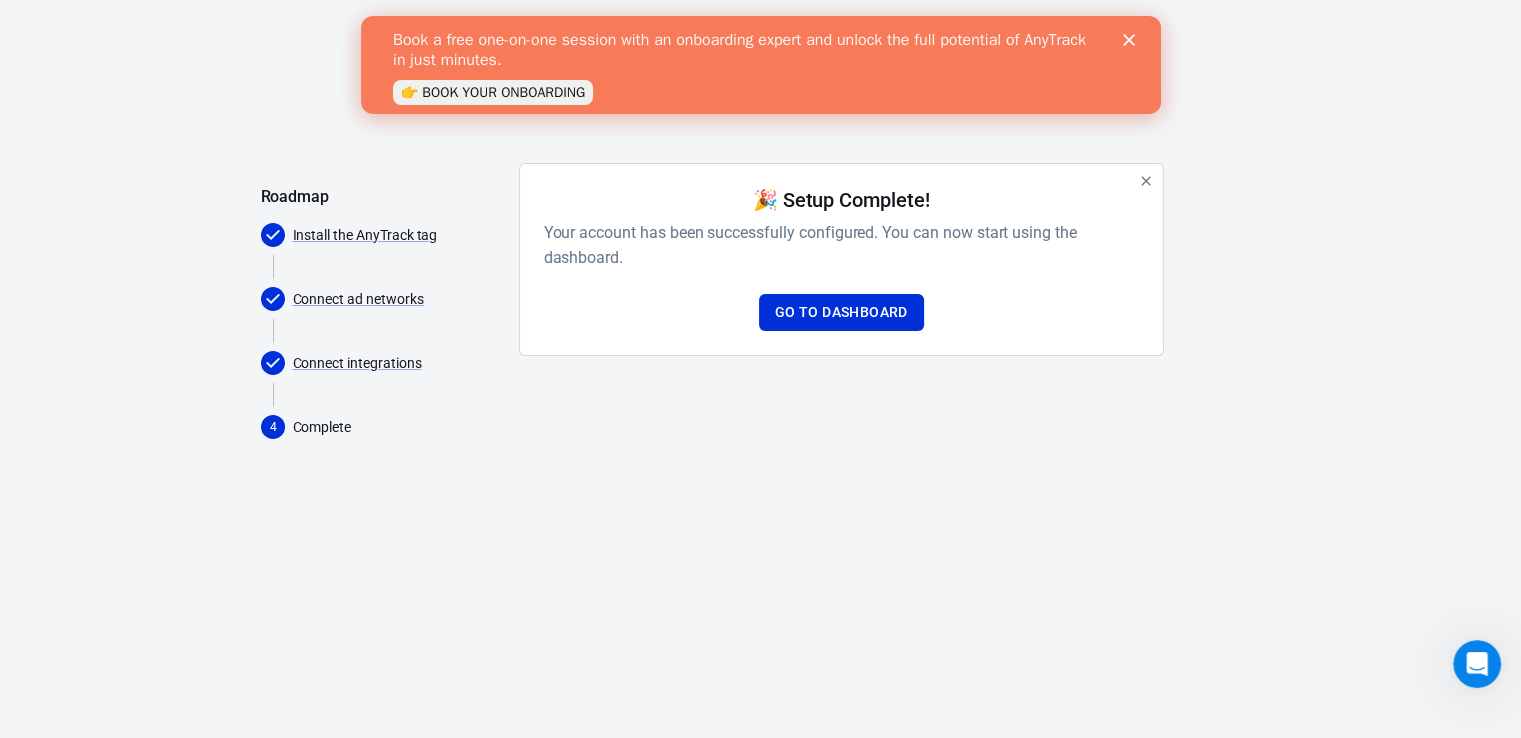 scroll, scrollTop: 0, scrollLeft: 0, axis: both 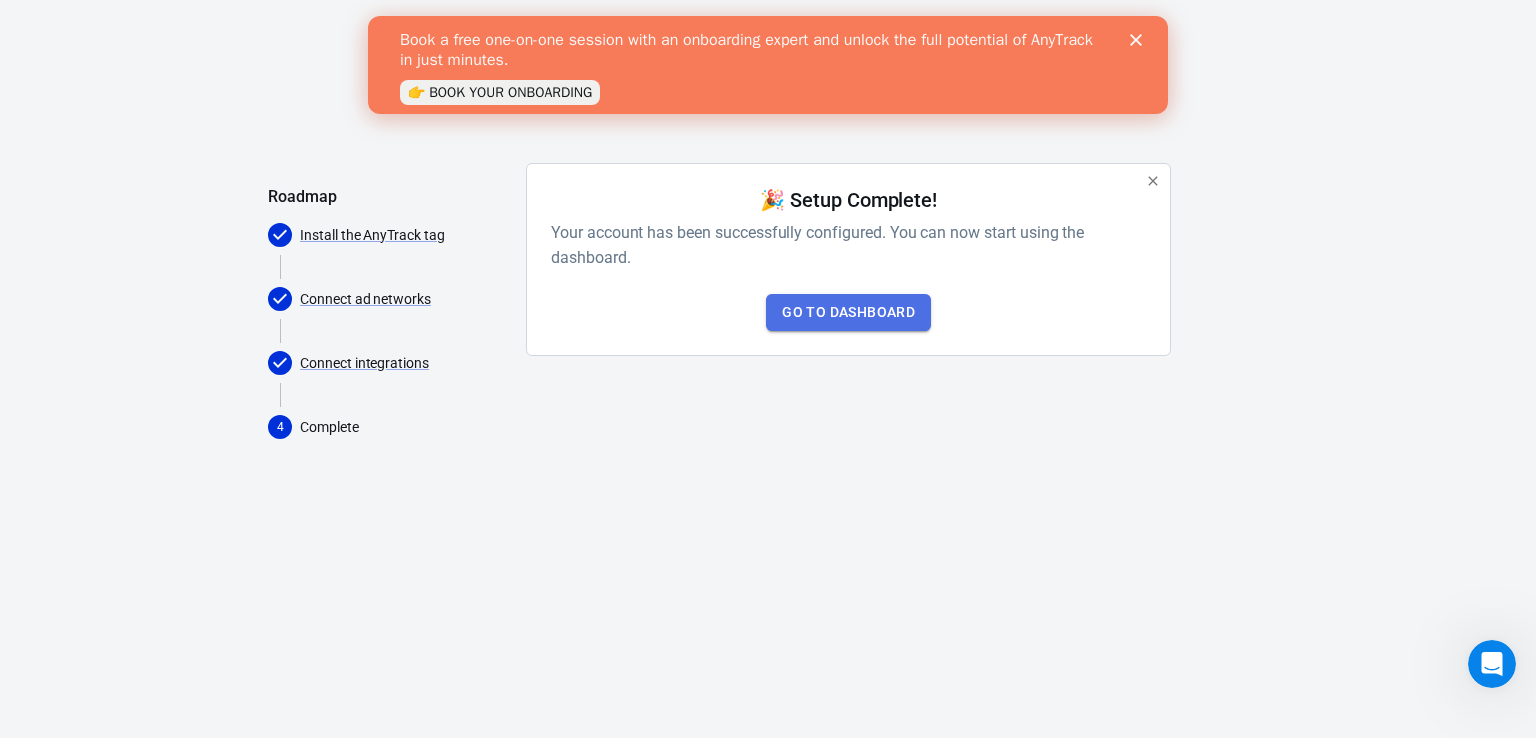 click on "Go to Dashboard" at bounding box center [848, 312] 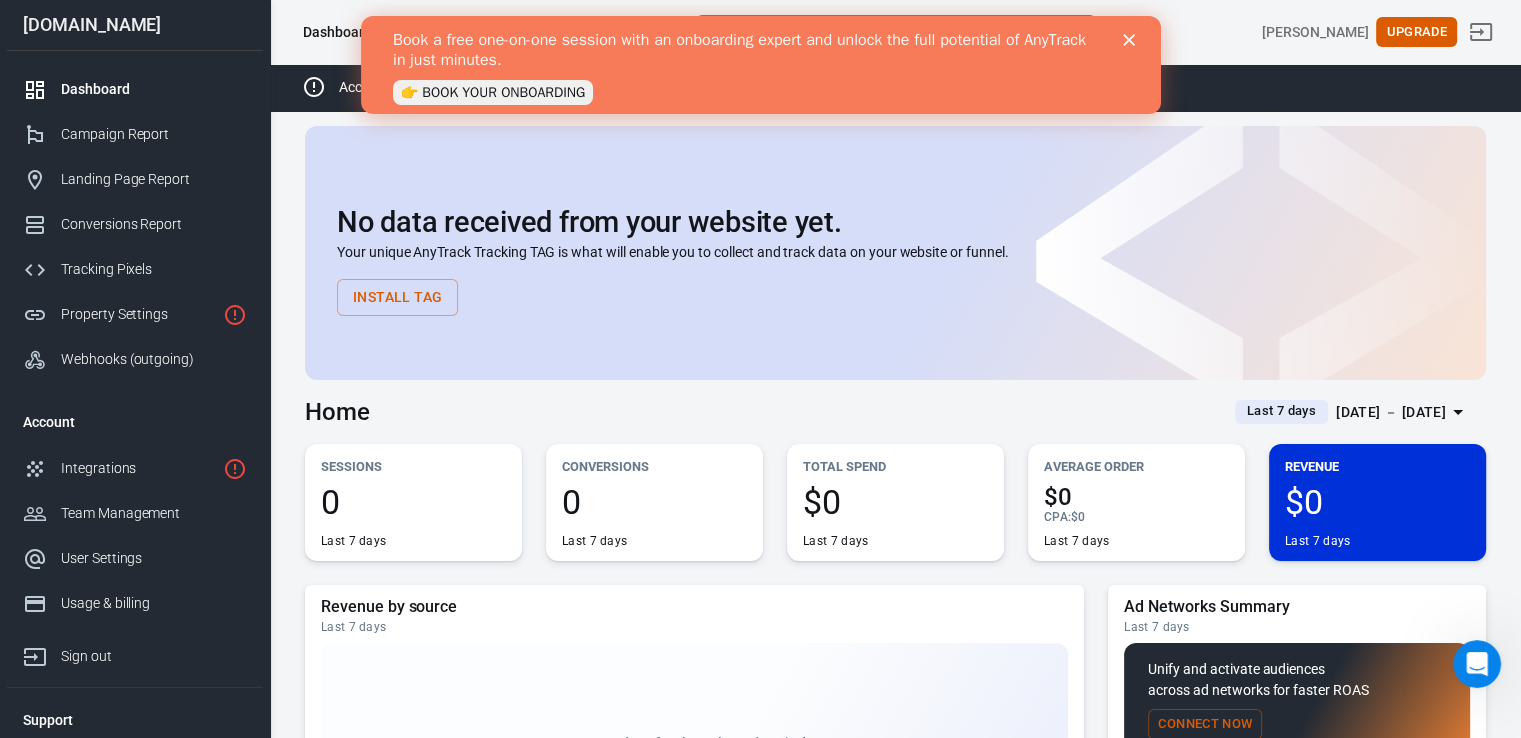 click 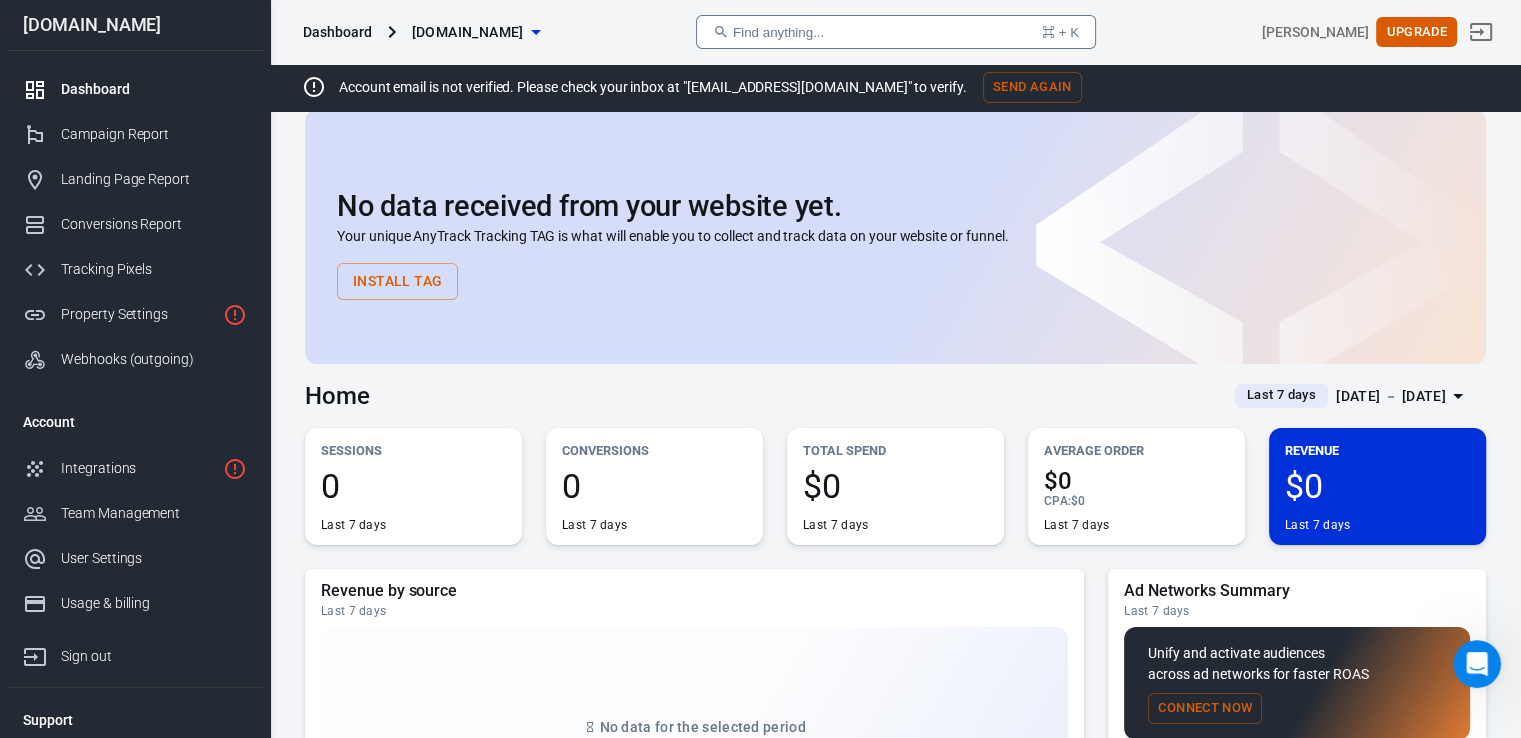 scroll, scrollTop: 12, scrollLeft: 0, axis: vertical 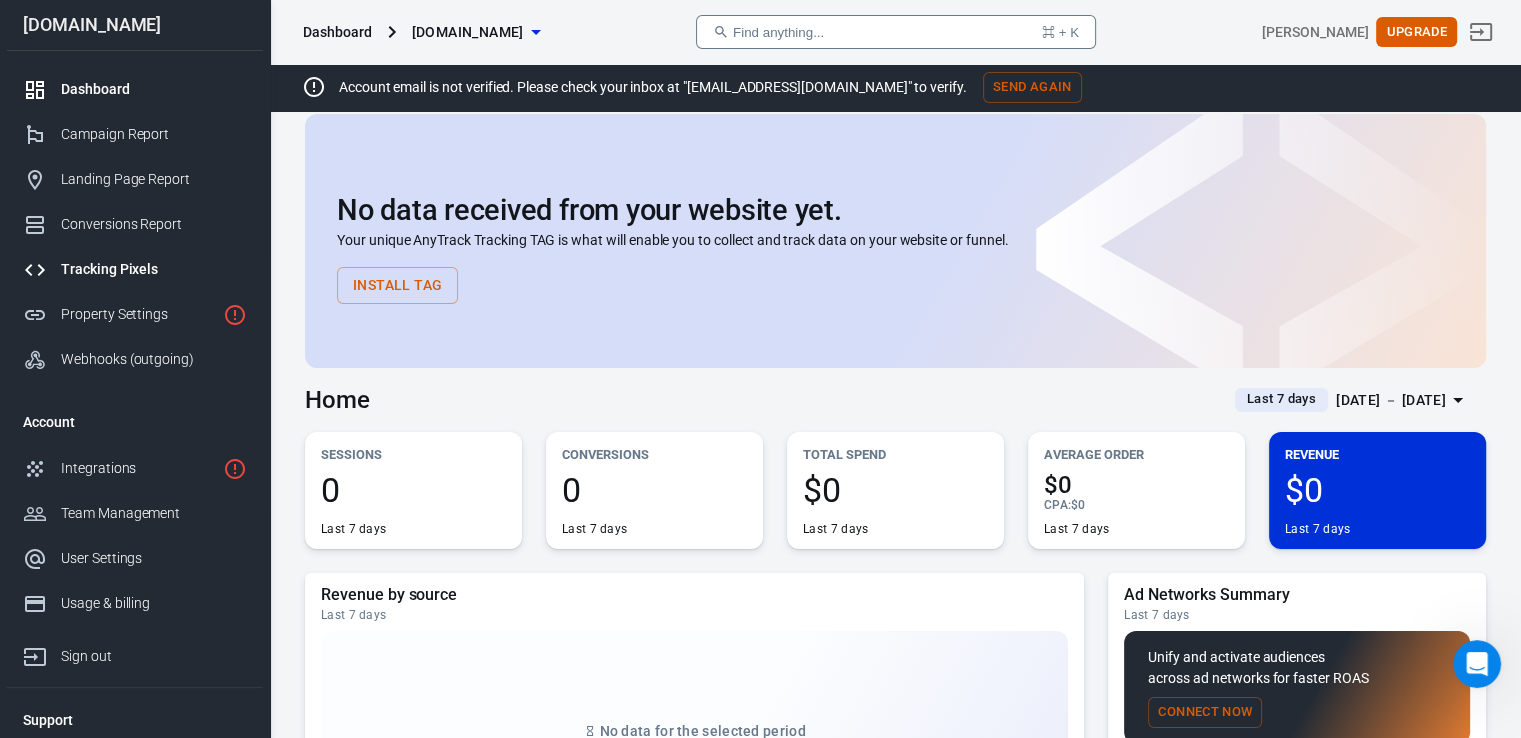 click on "Tracking Pixels" at bounding box center (135, 269) 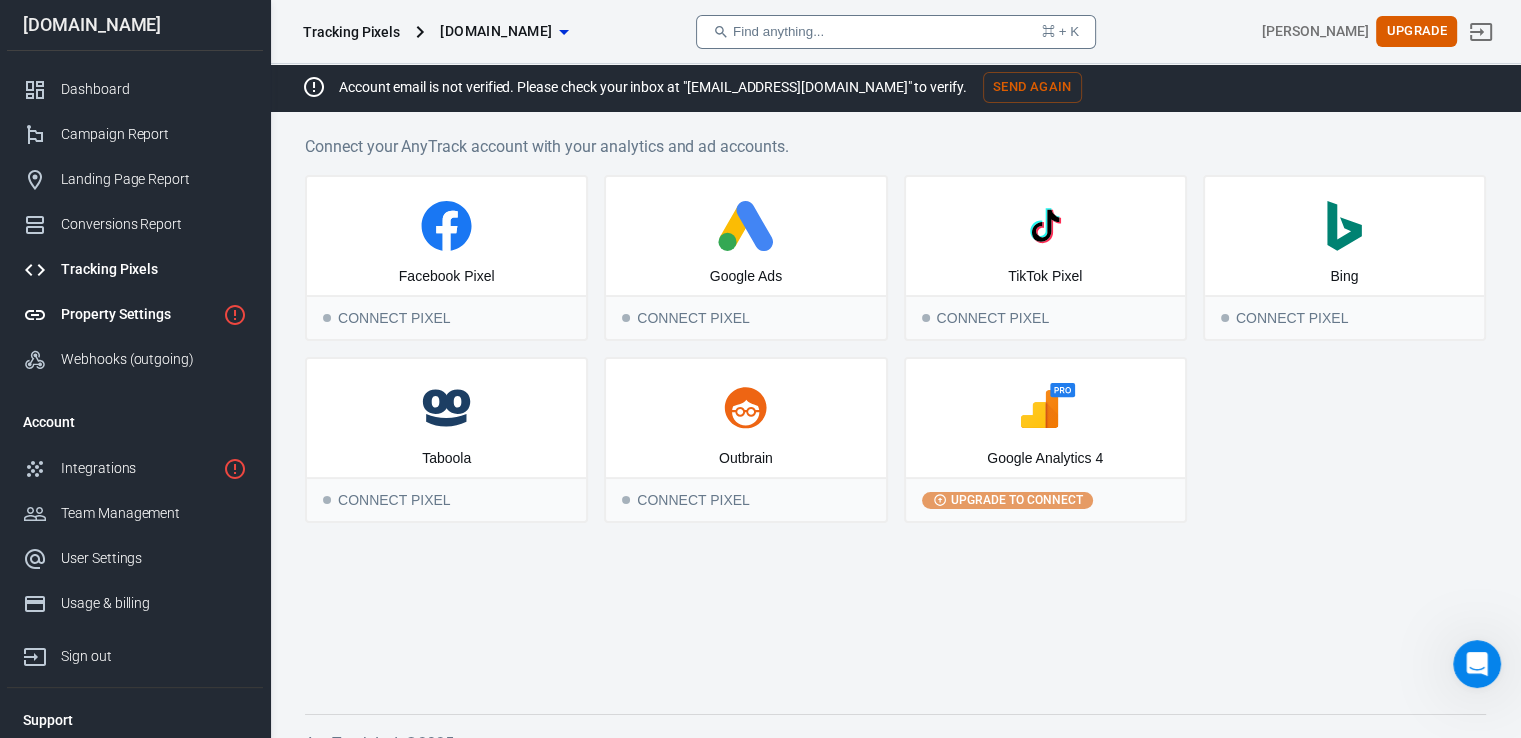 click on "Property Settings" at bounding box center (138, 314) 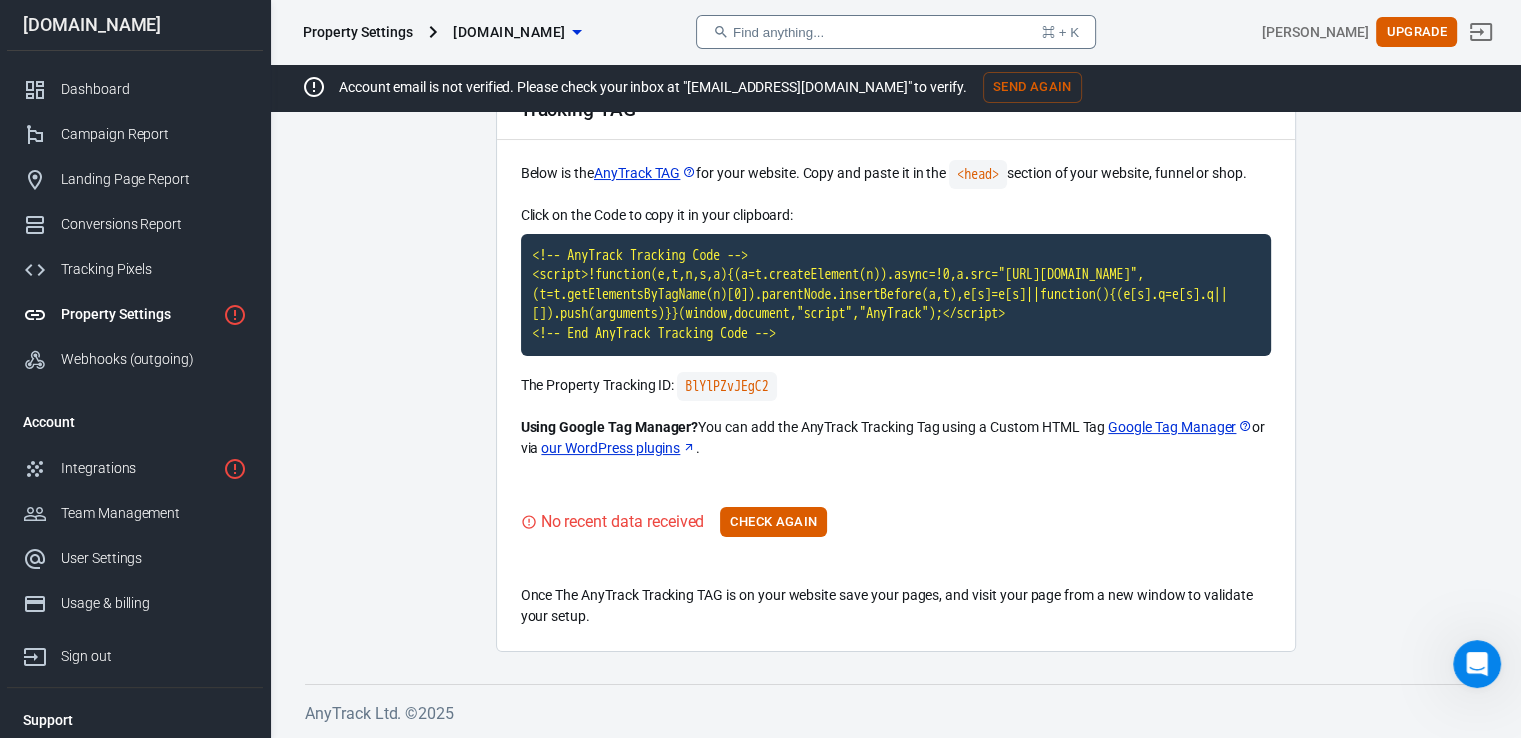scroll, scrollTop: 147, scrollLeft: 0, axis: vertical 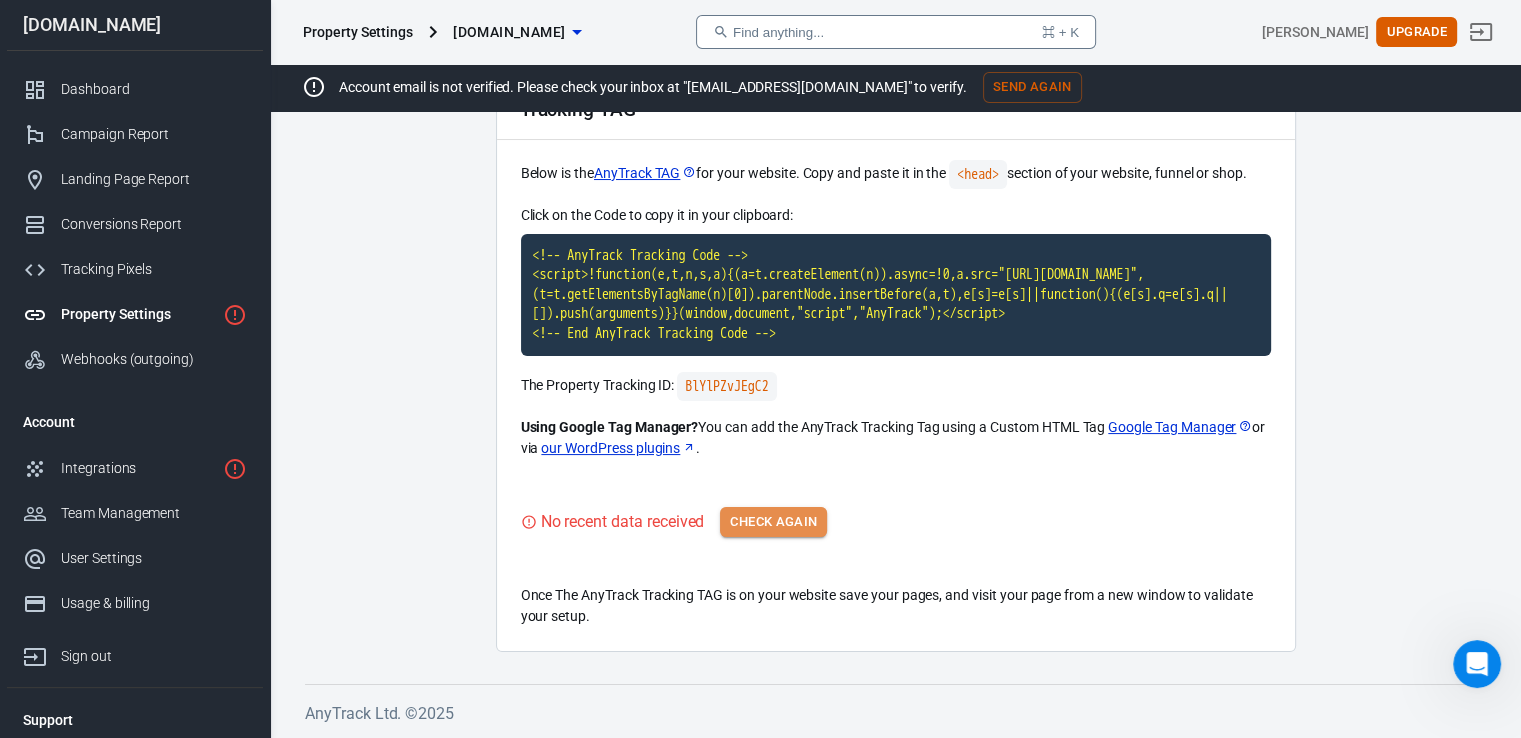 click on "Check Again" at bounding box center [773, 522] 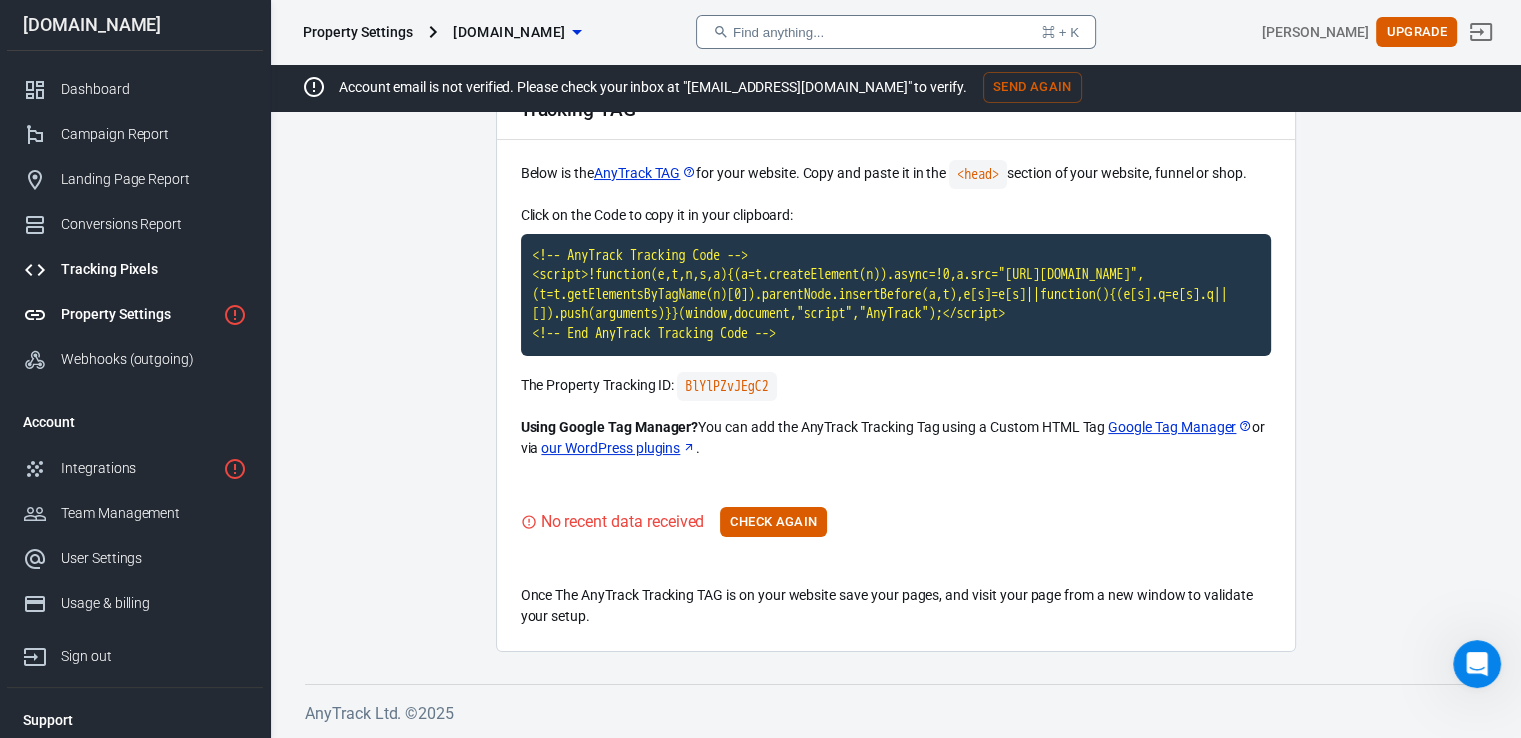click on "Tracking Pixels" at bounding box center [154, 269] 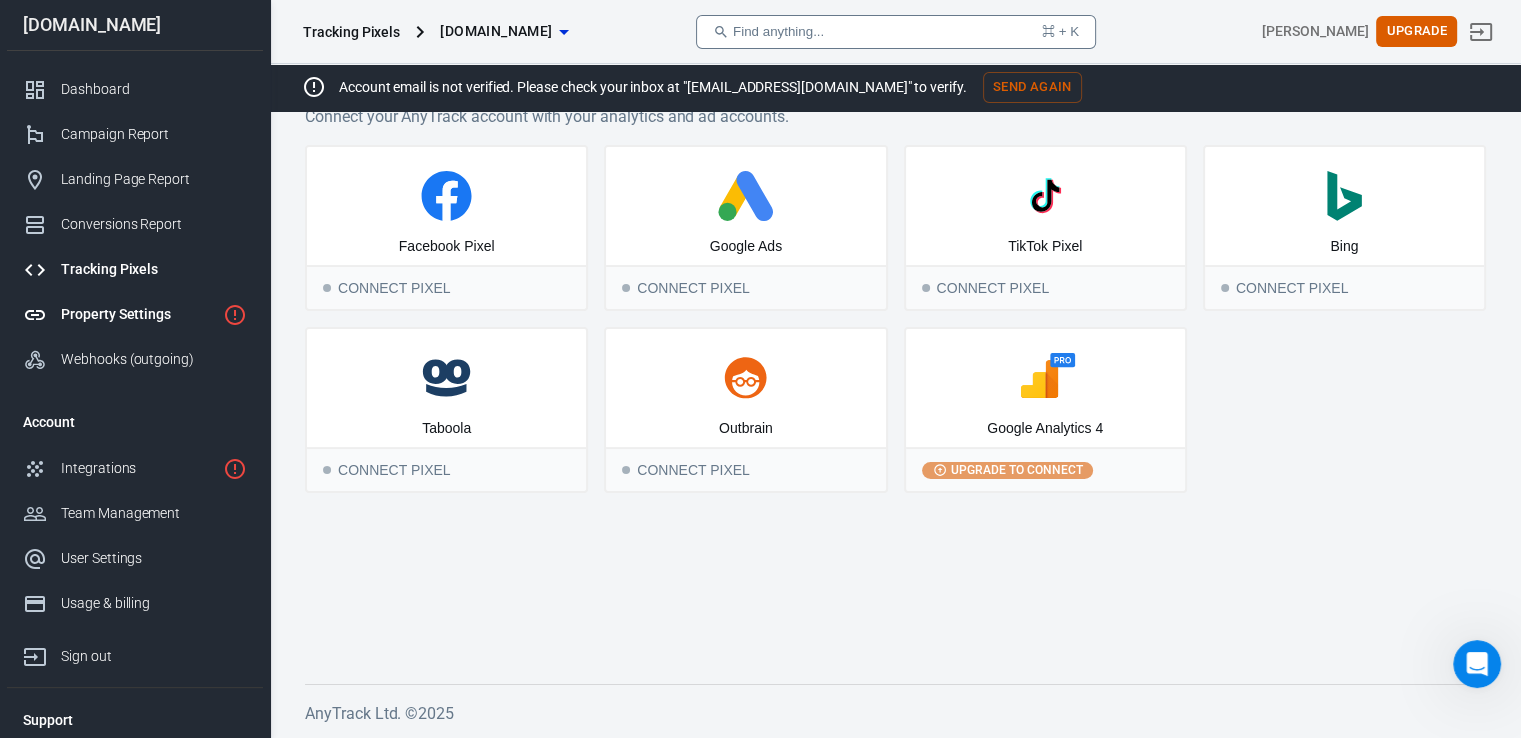 click on "Property Settings" at bounding box center (138, 314) 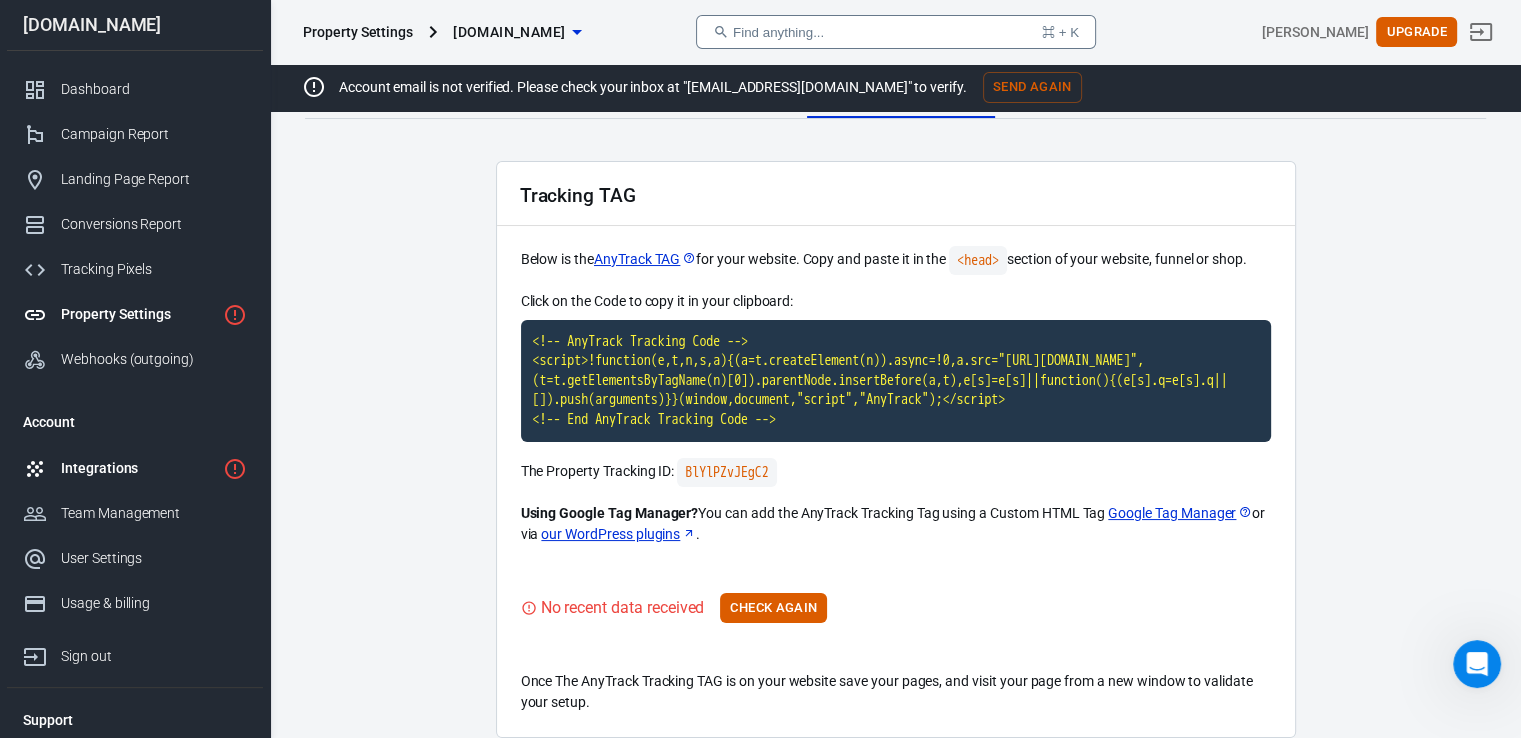 click on "Integrations" at bounding box center (138, 468) 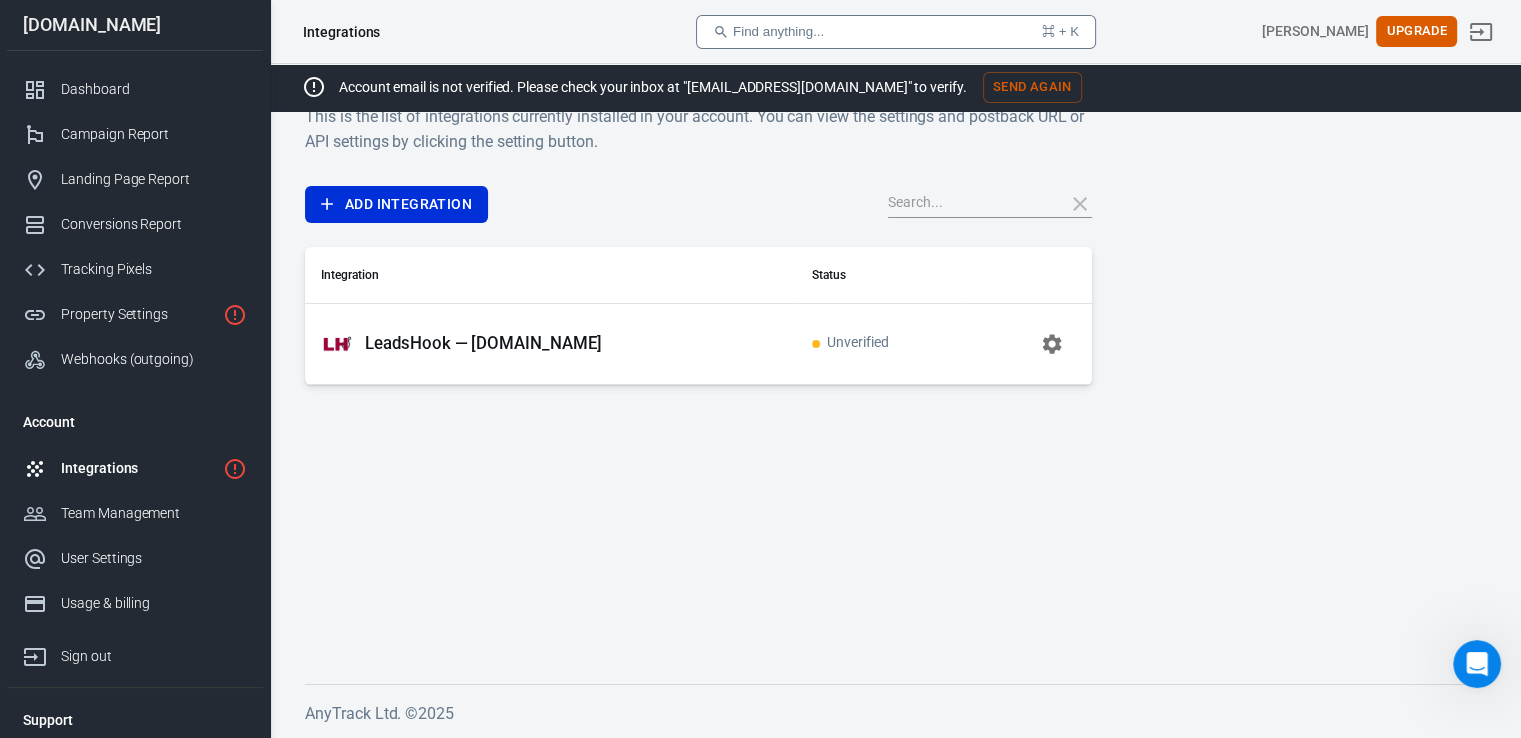 click on "LeadsHook — [DOMAIN_NAME]" at bounding box center (483, 343) 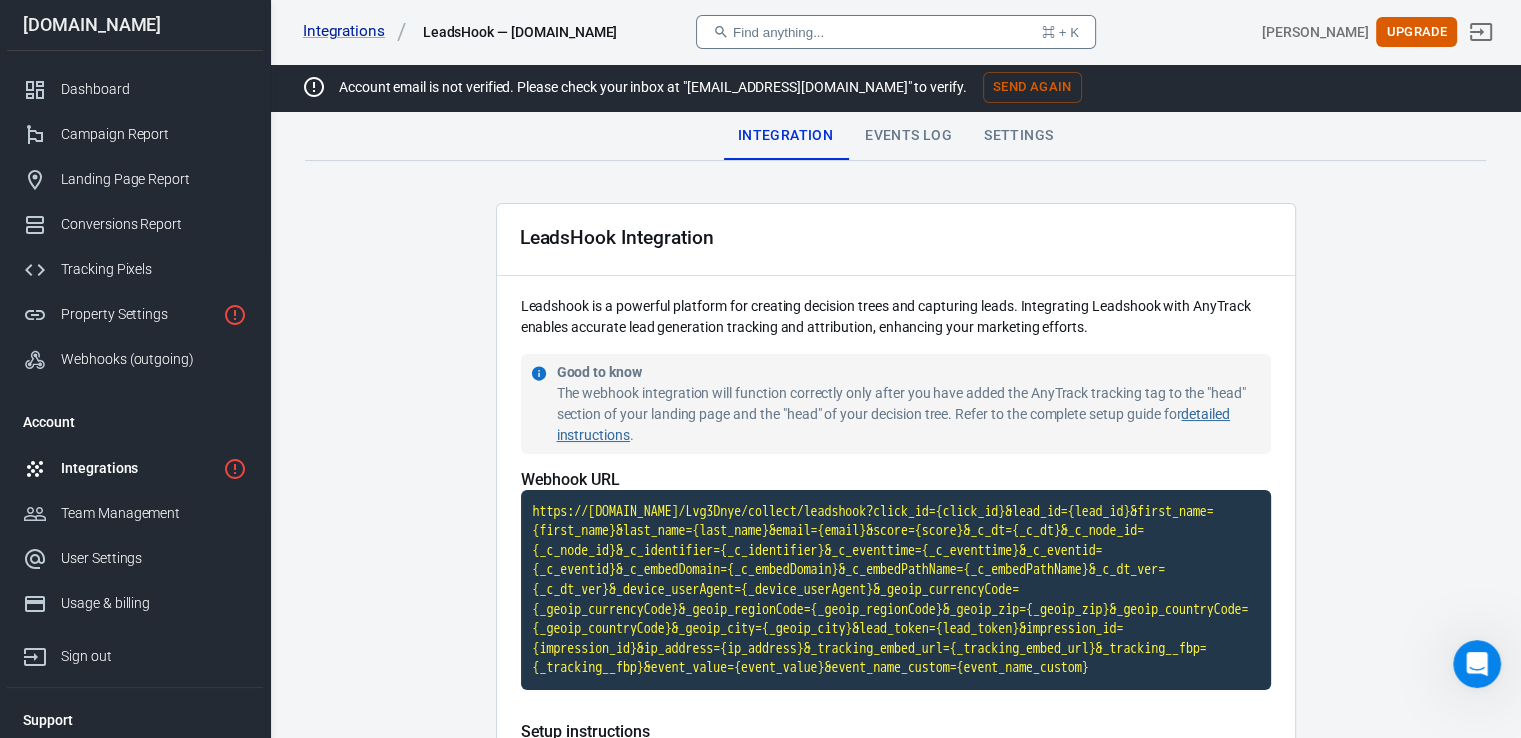 click on "Events Log" at bounding box center (908, 136) 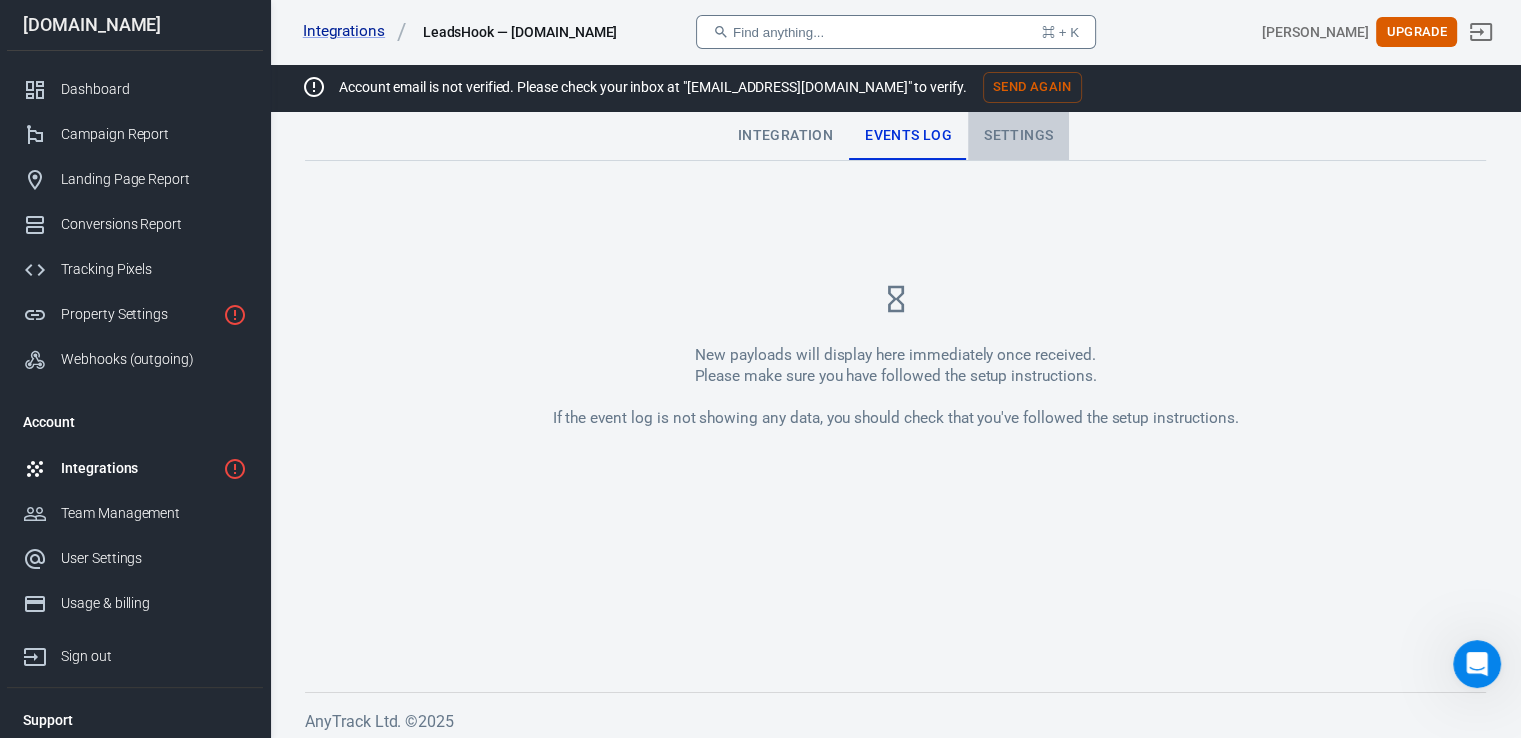 click on "Settings" at bounding box center (1018, 136) 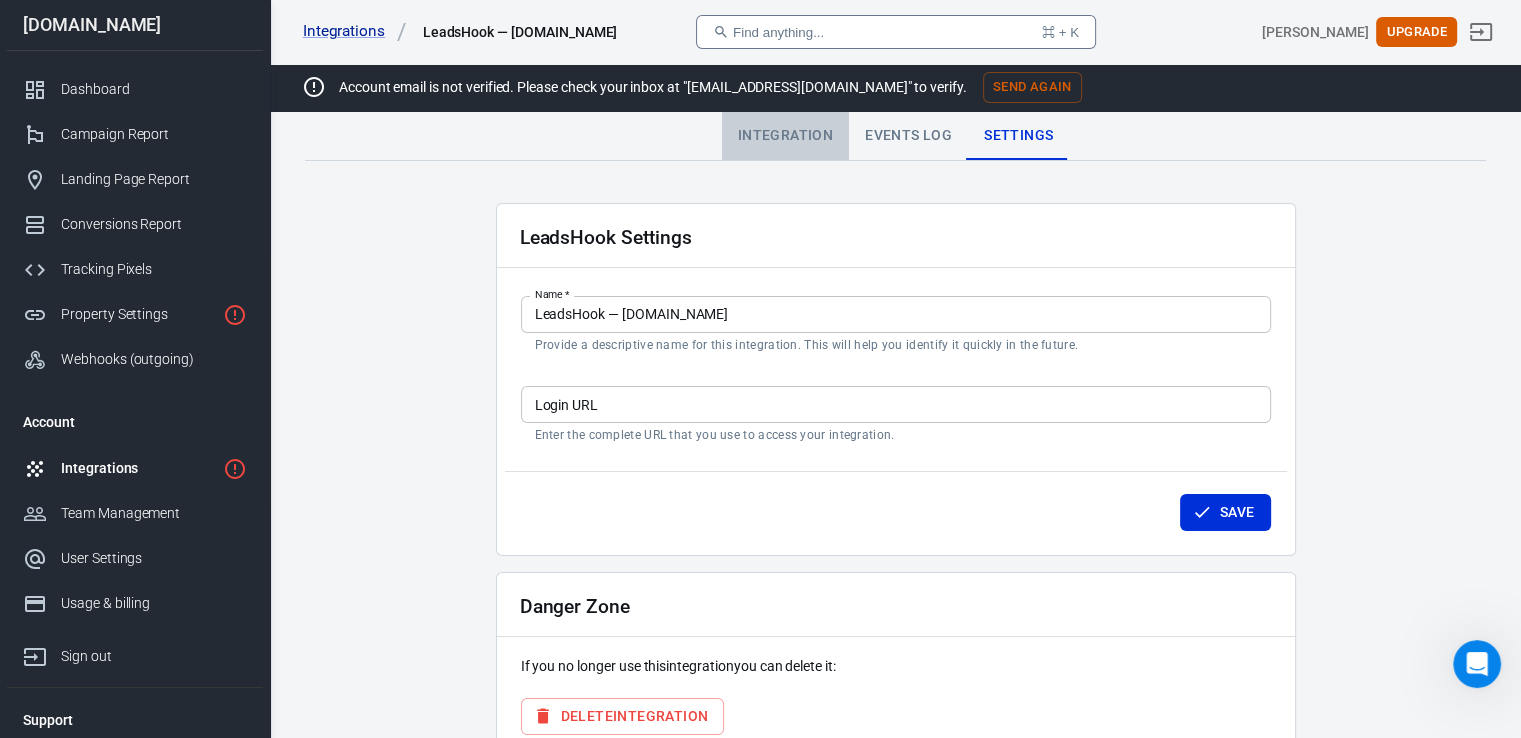 click on "Integration" at bounding box center [785, 136] 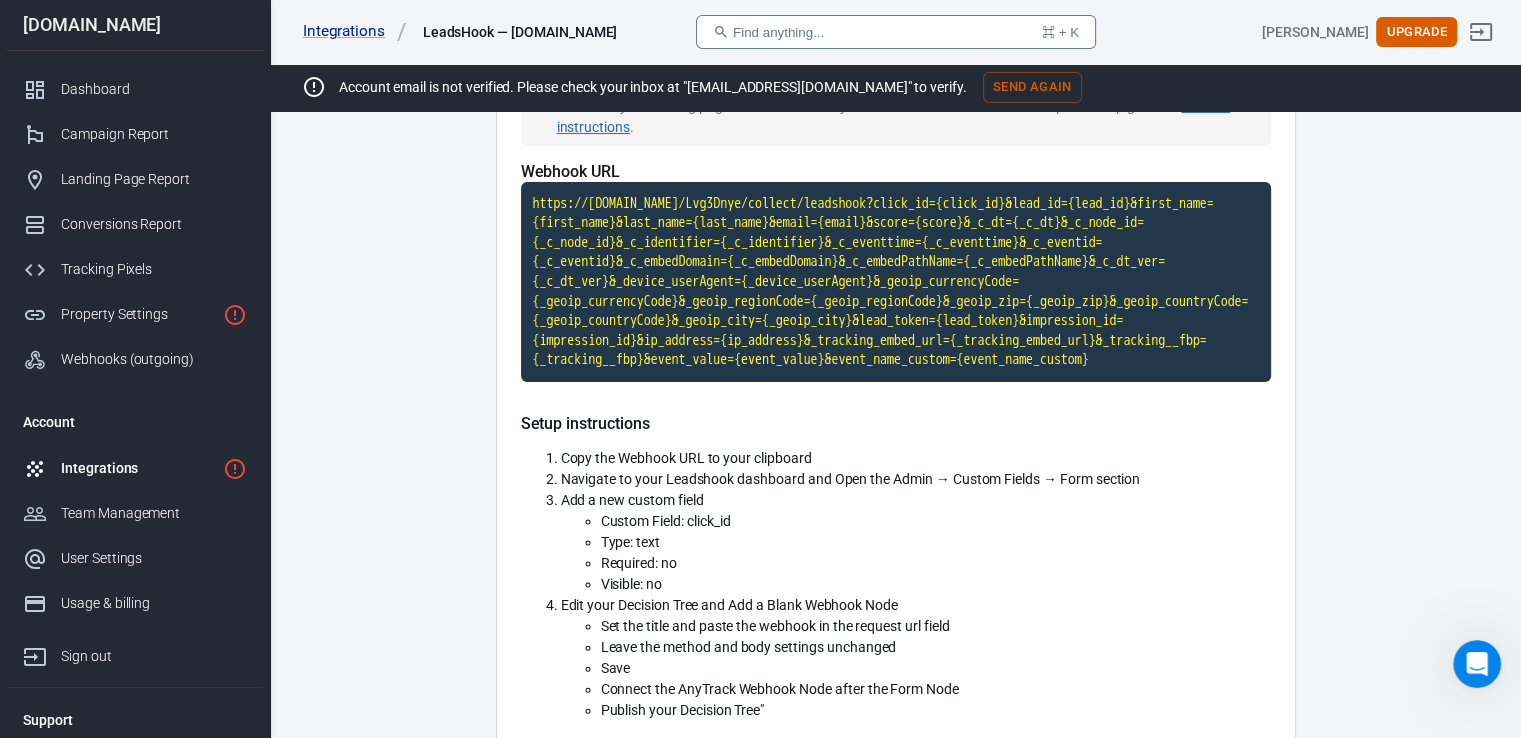 scroll, scrollTop: 0, scrollLeft: 0, axis: both 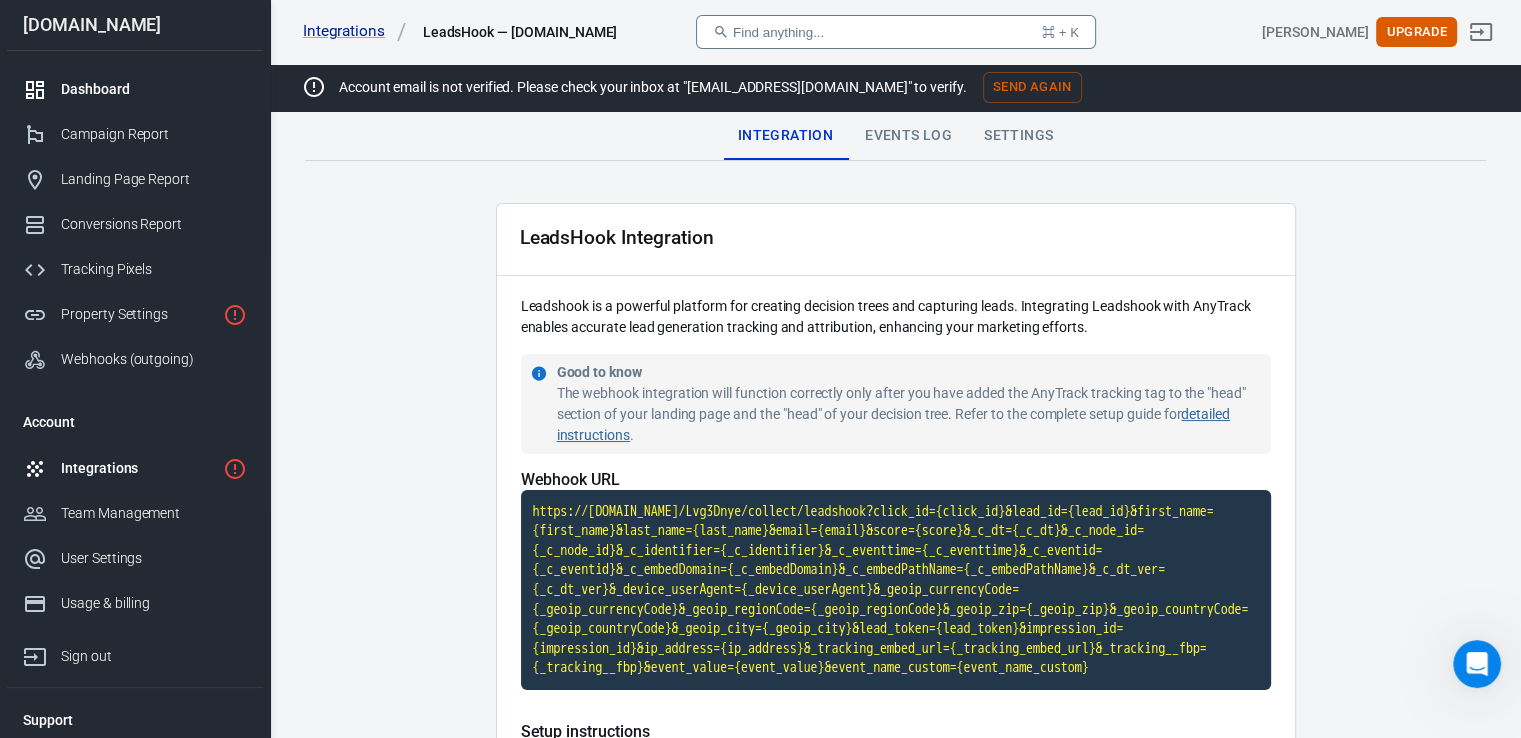 click on "Dashboard" at bounding box center (154, 89) 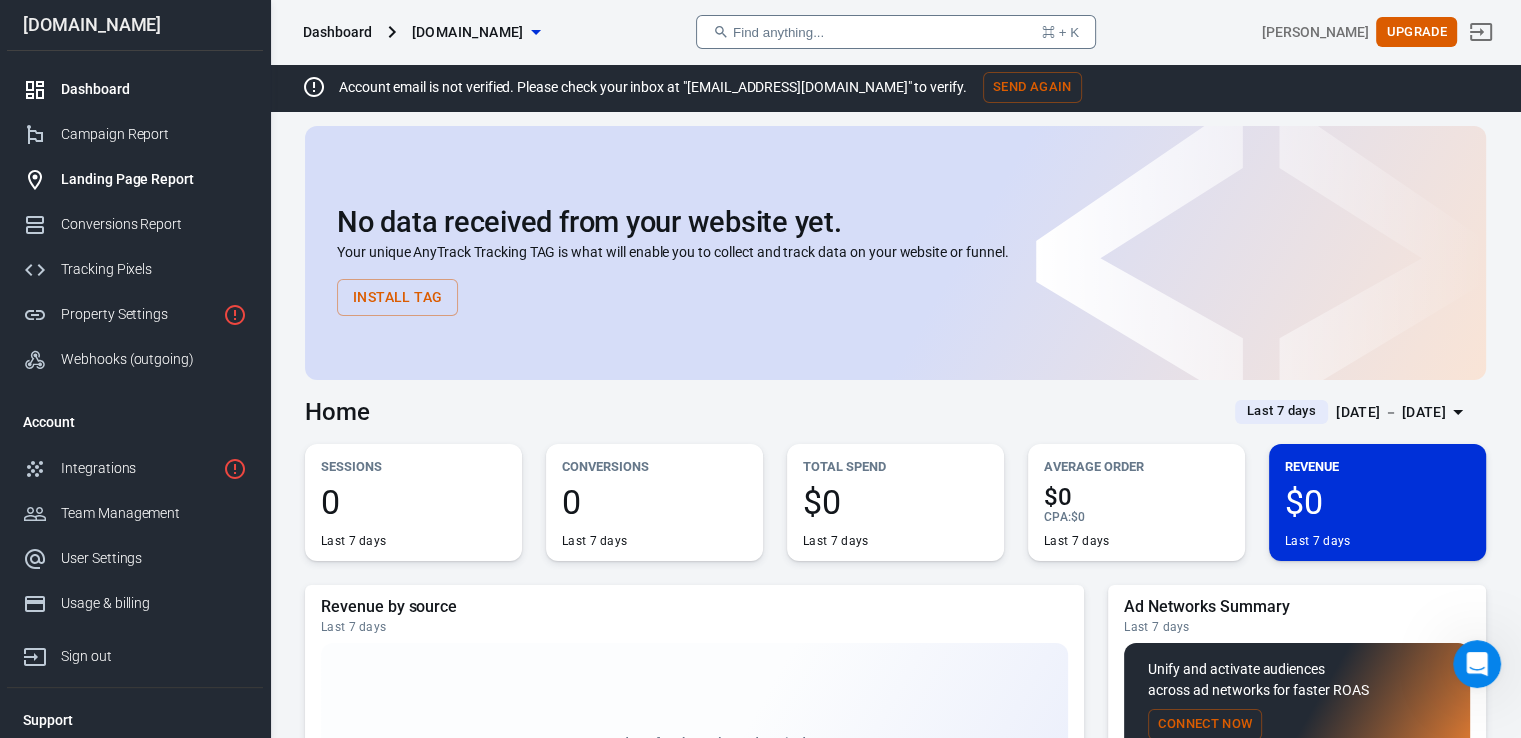 click on "Landing Page Report" at bounding box center (135, 179) 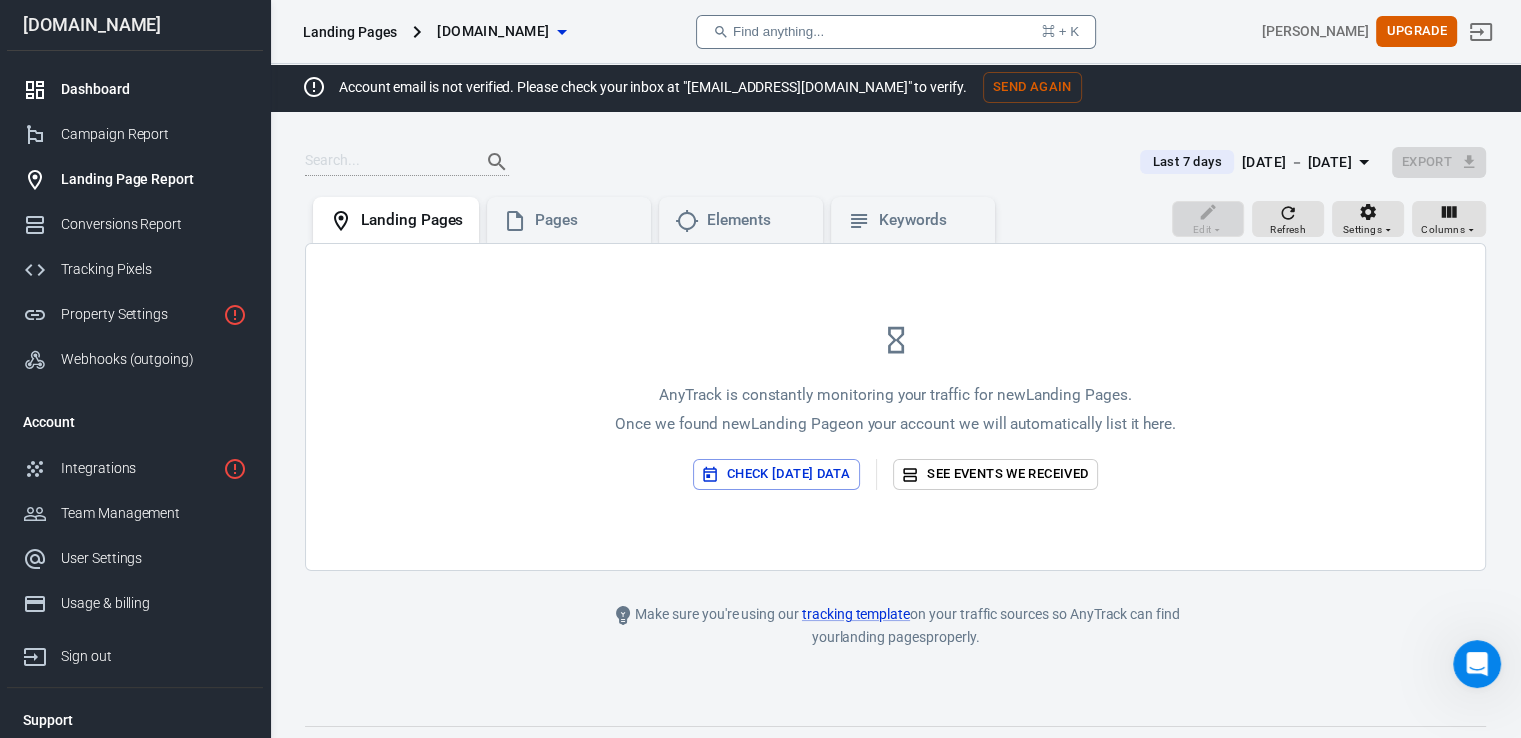 click on "Dashboard" at bounding box center (154, 89) 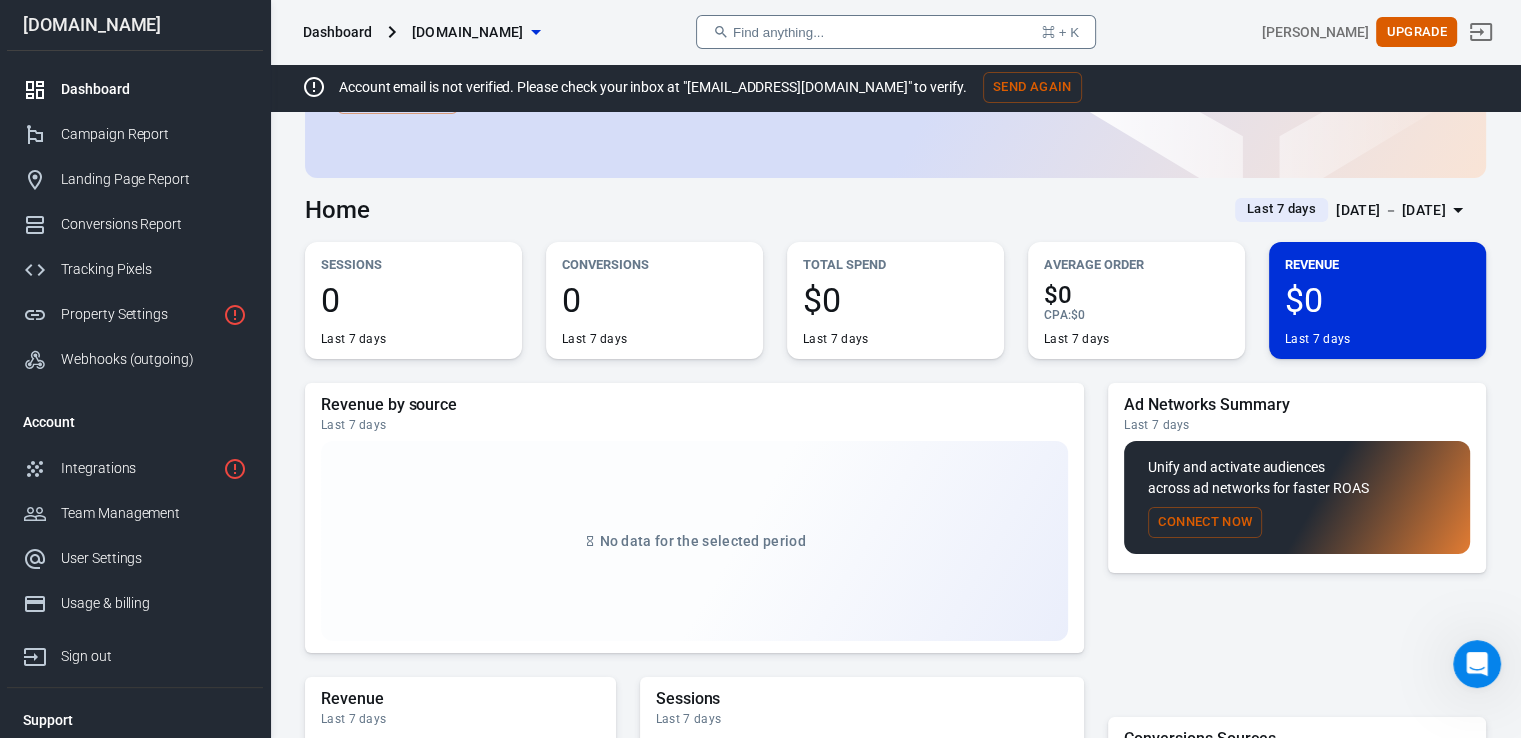 scroll, scrollTop: 214, scrollLeft: 0, axis: vertical 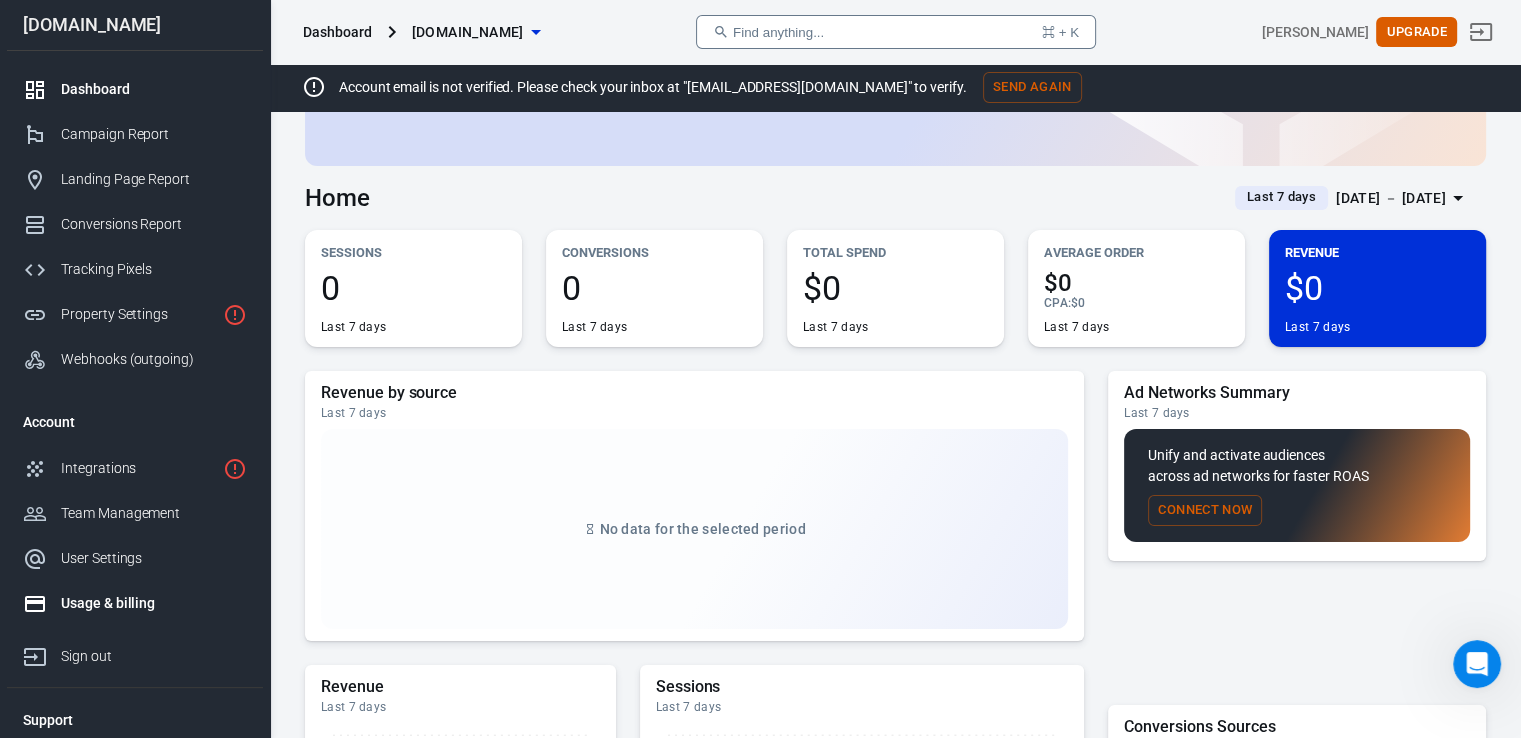 click on "Usage & billing" at bounding box center [154, 603] 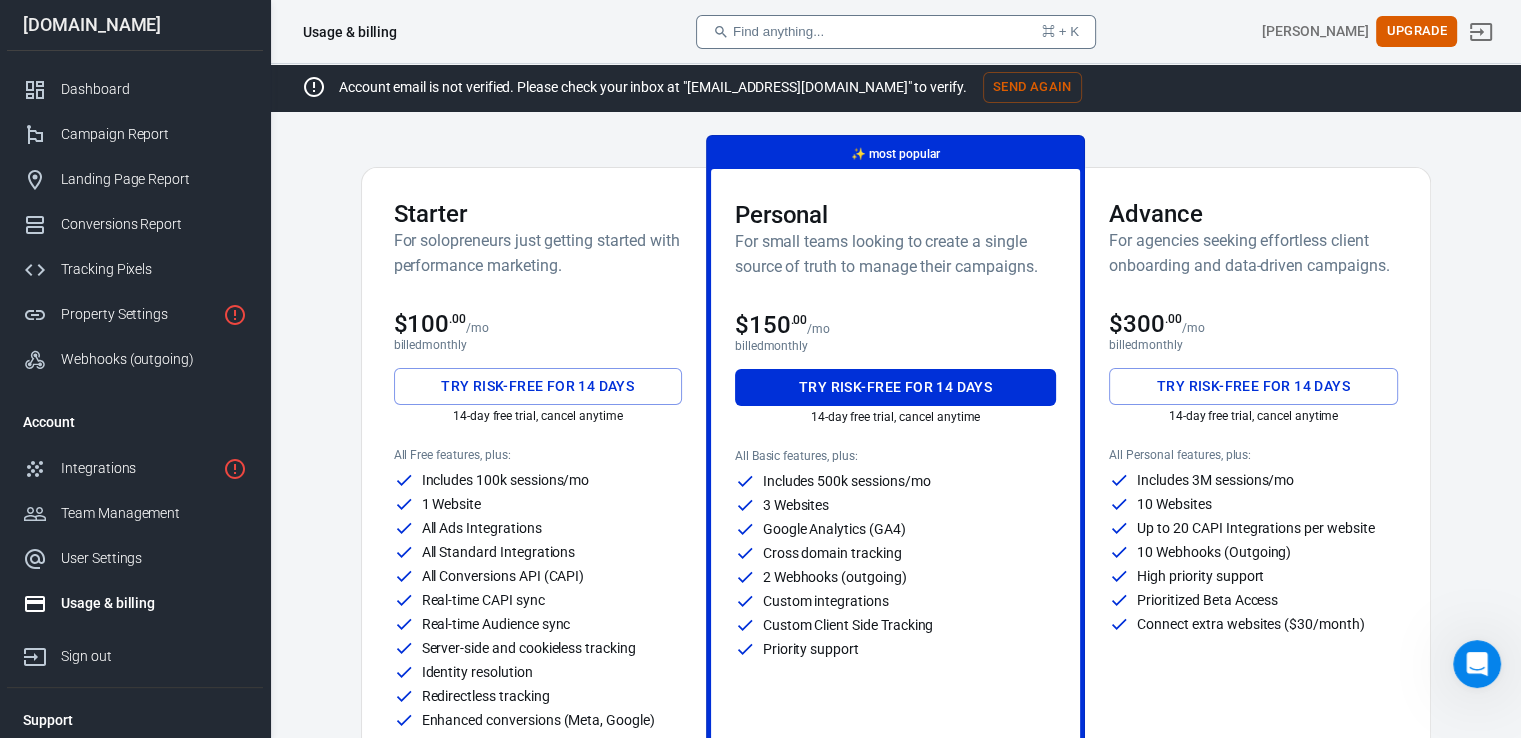 scroll, scrollTop: 214, scrollLeft: 0, axis: vertical 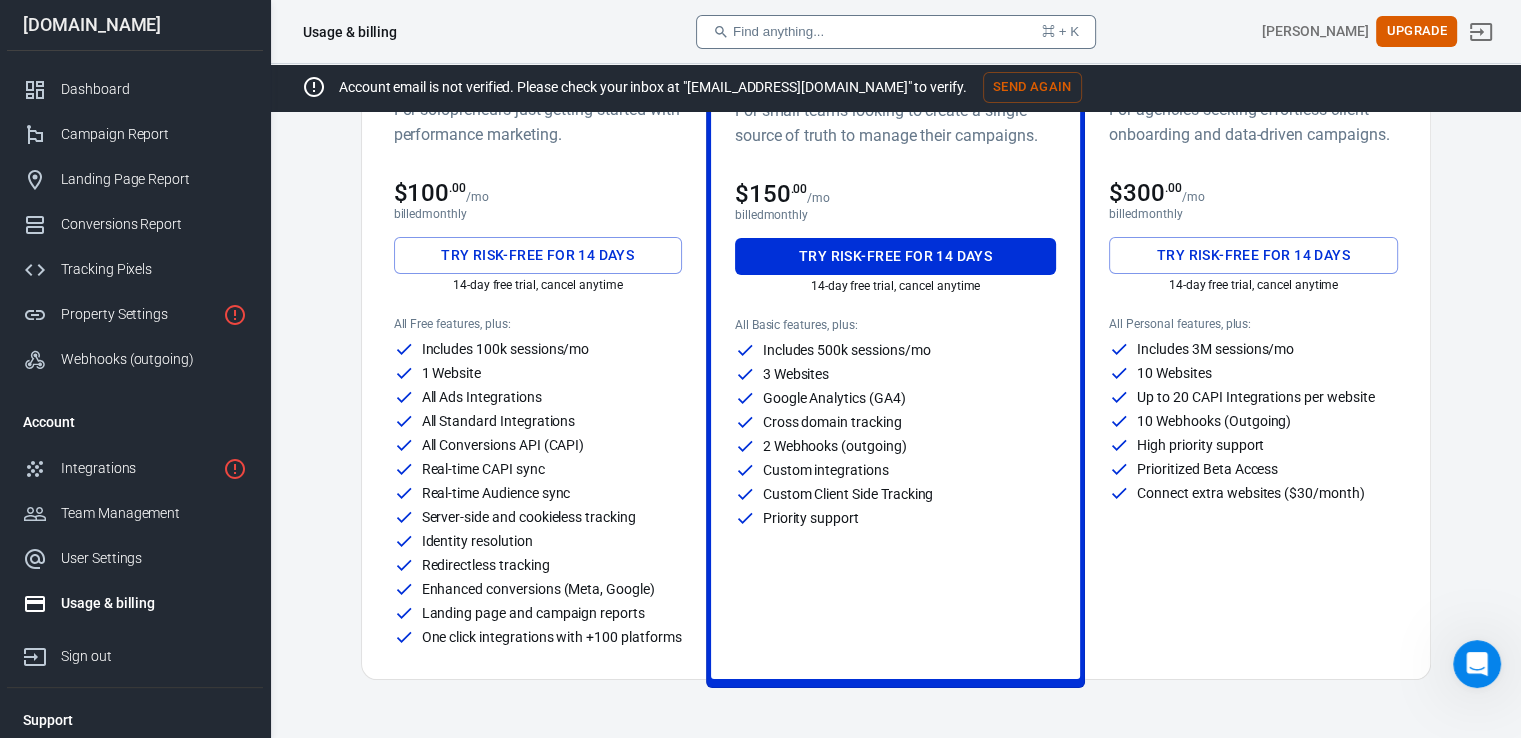 click on "Real-time Audience sync" at bounding box center [538, 493] 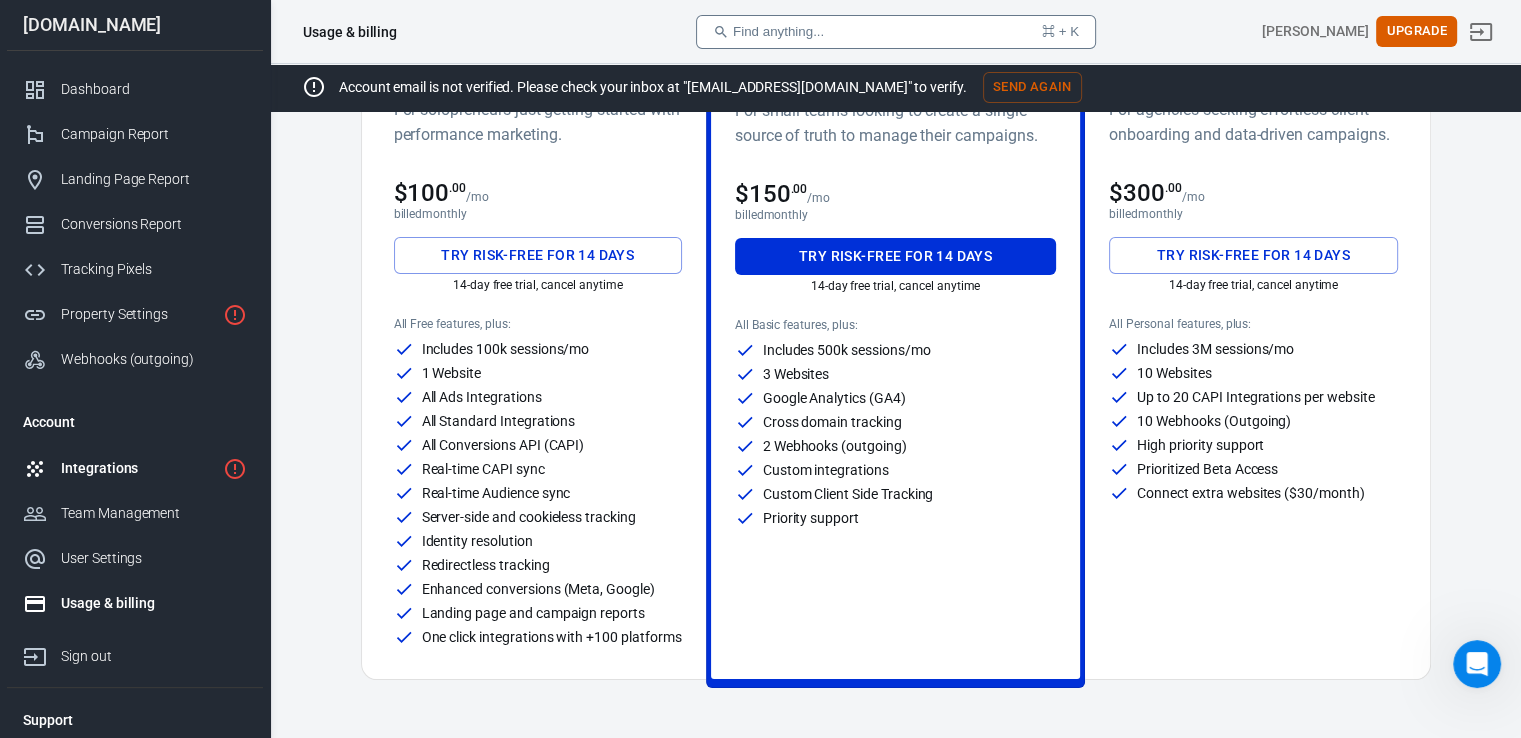 click on "Integrations" at bounding box center (138, 468) 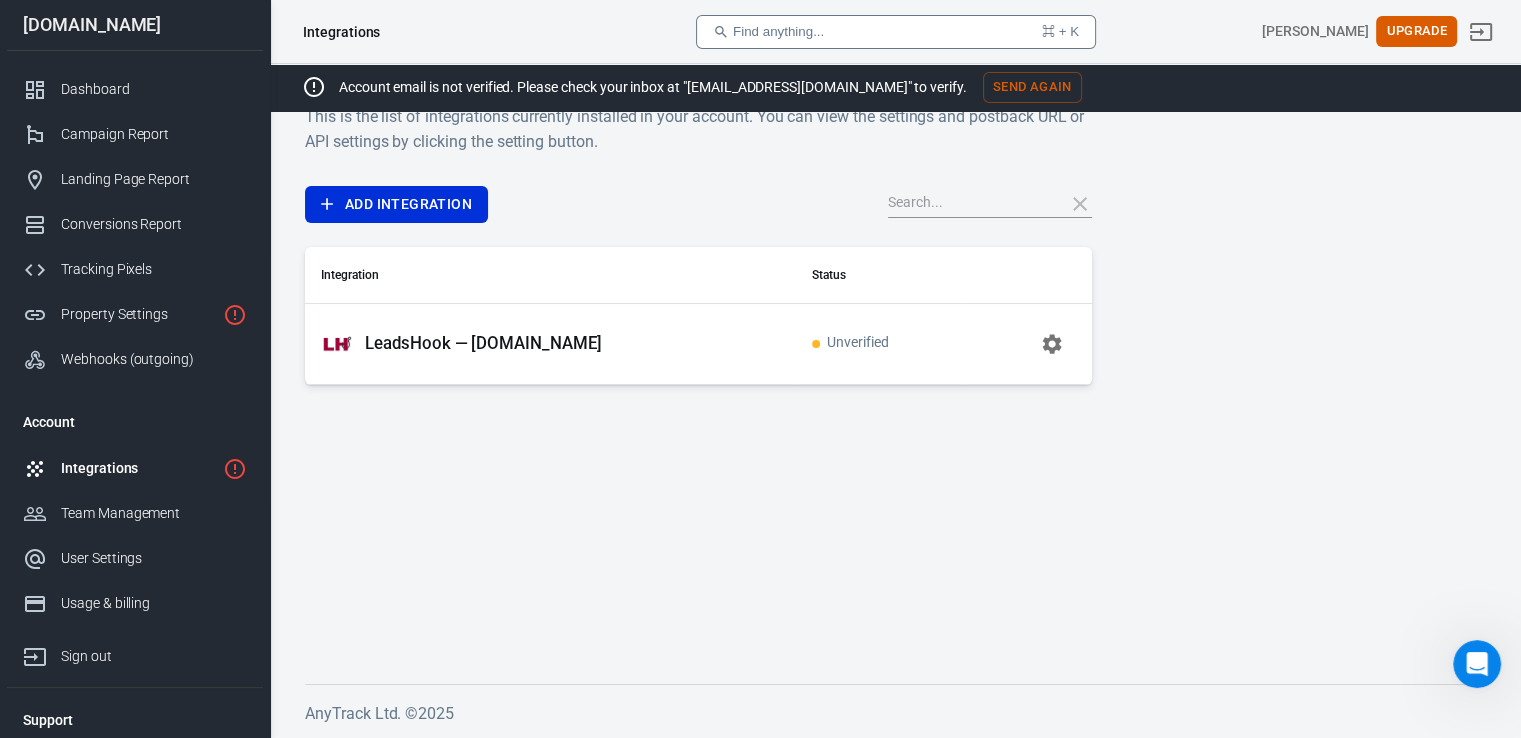 scroll, scrollTop: 42, scrollLeft: 0, axis: vertical 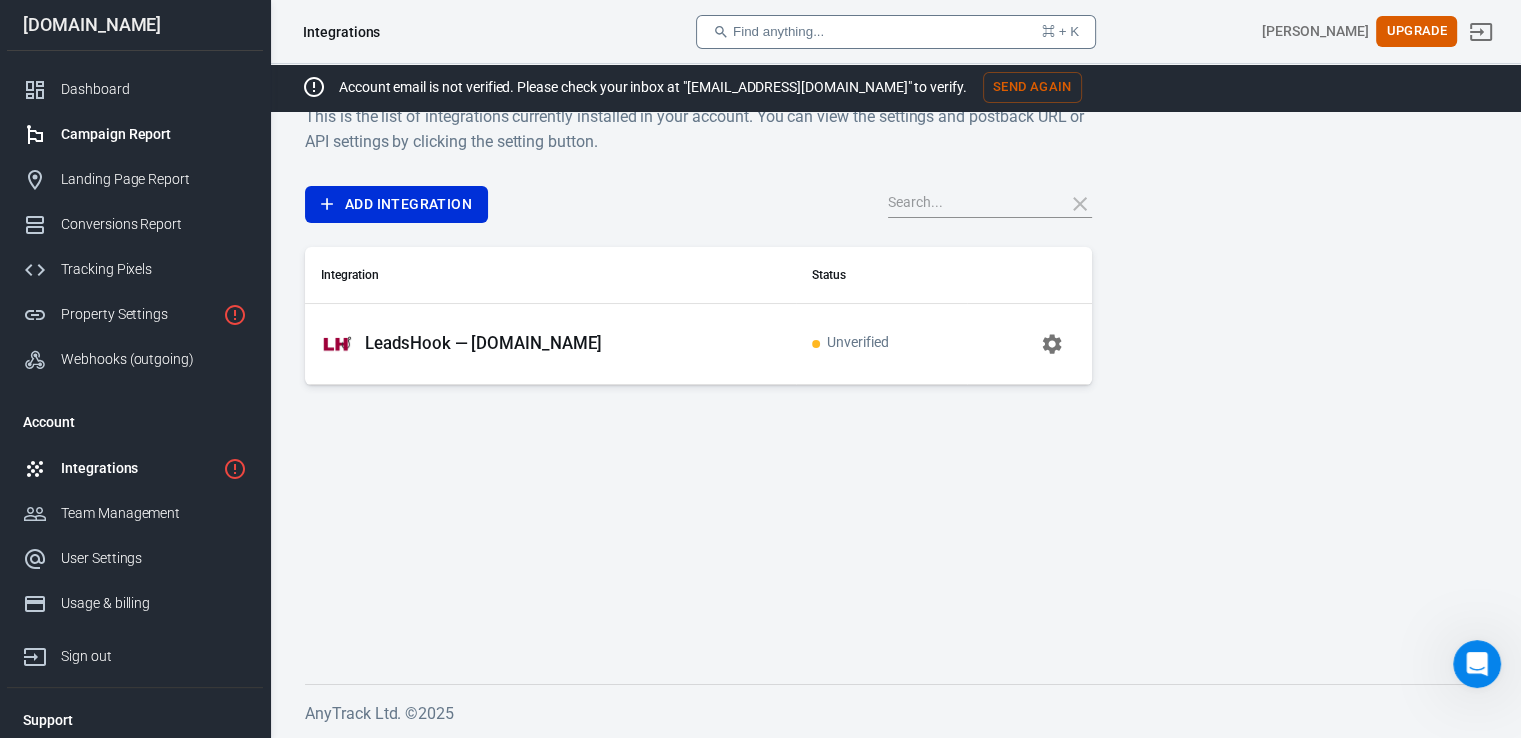 click on "Campaign Report" at bounding box center [154, 134] 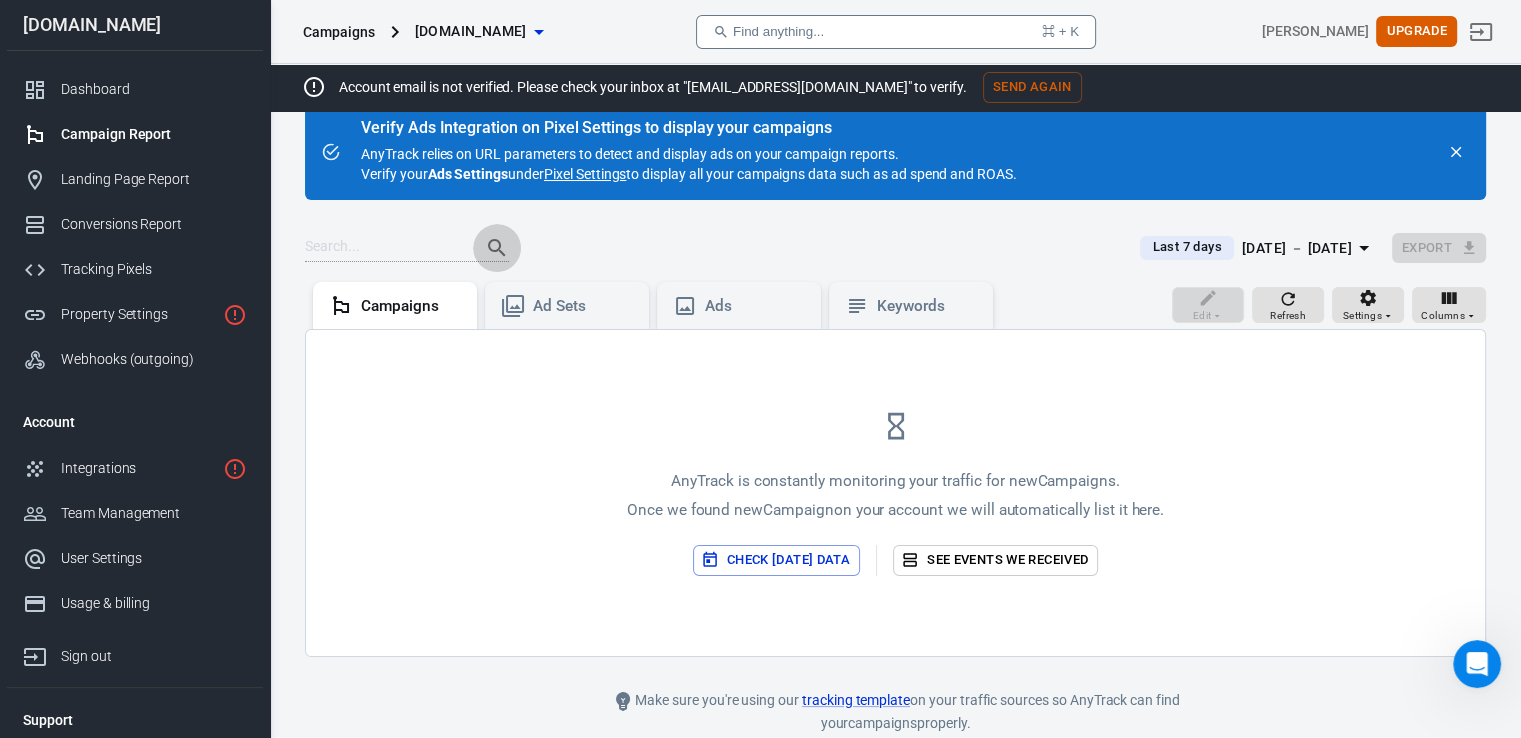 click 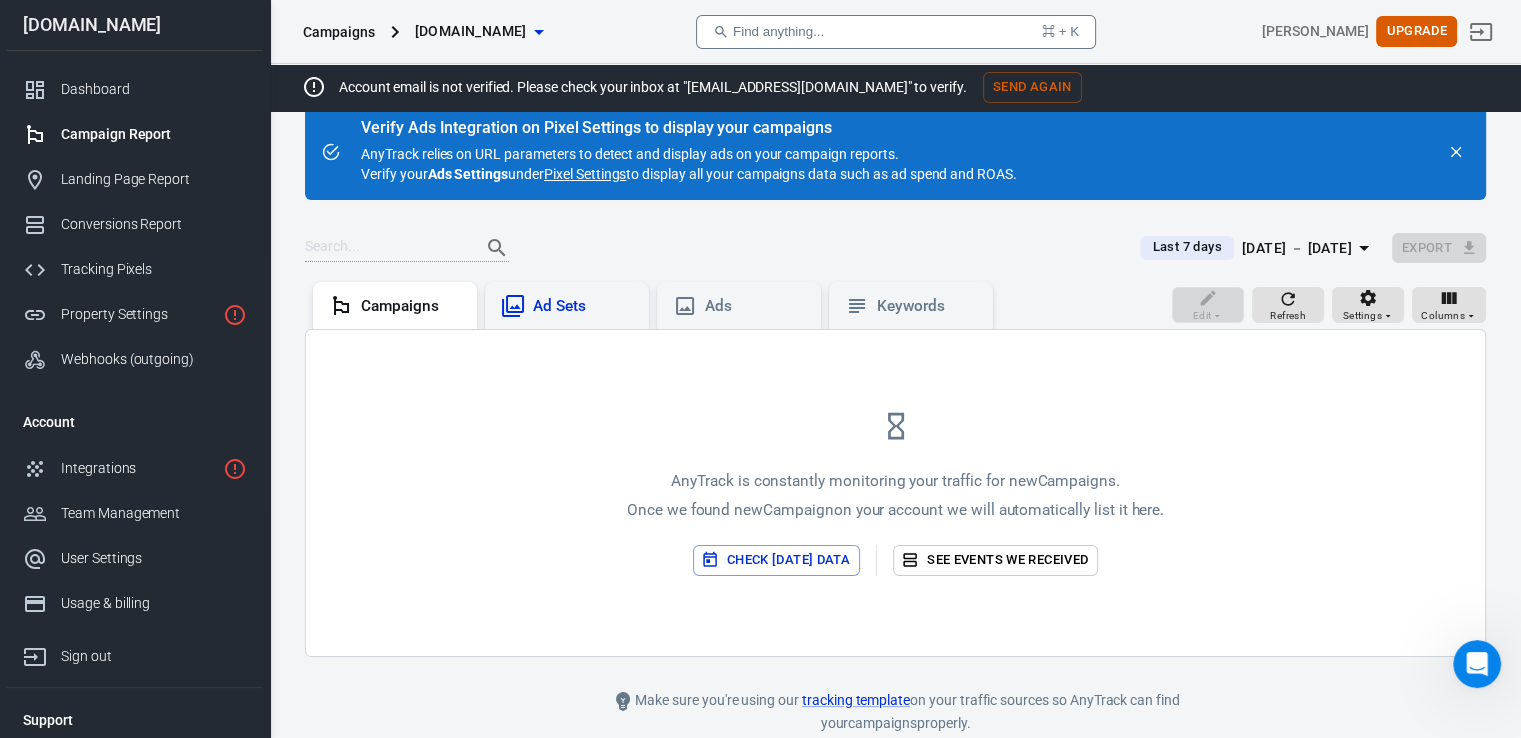 click on "Ad Sets" at bounding box center (583, 306) 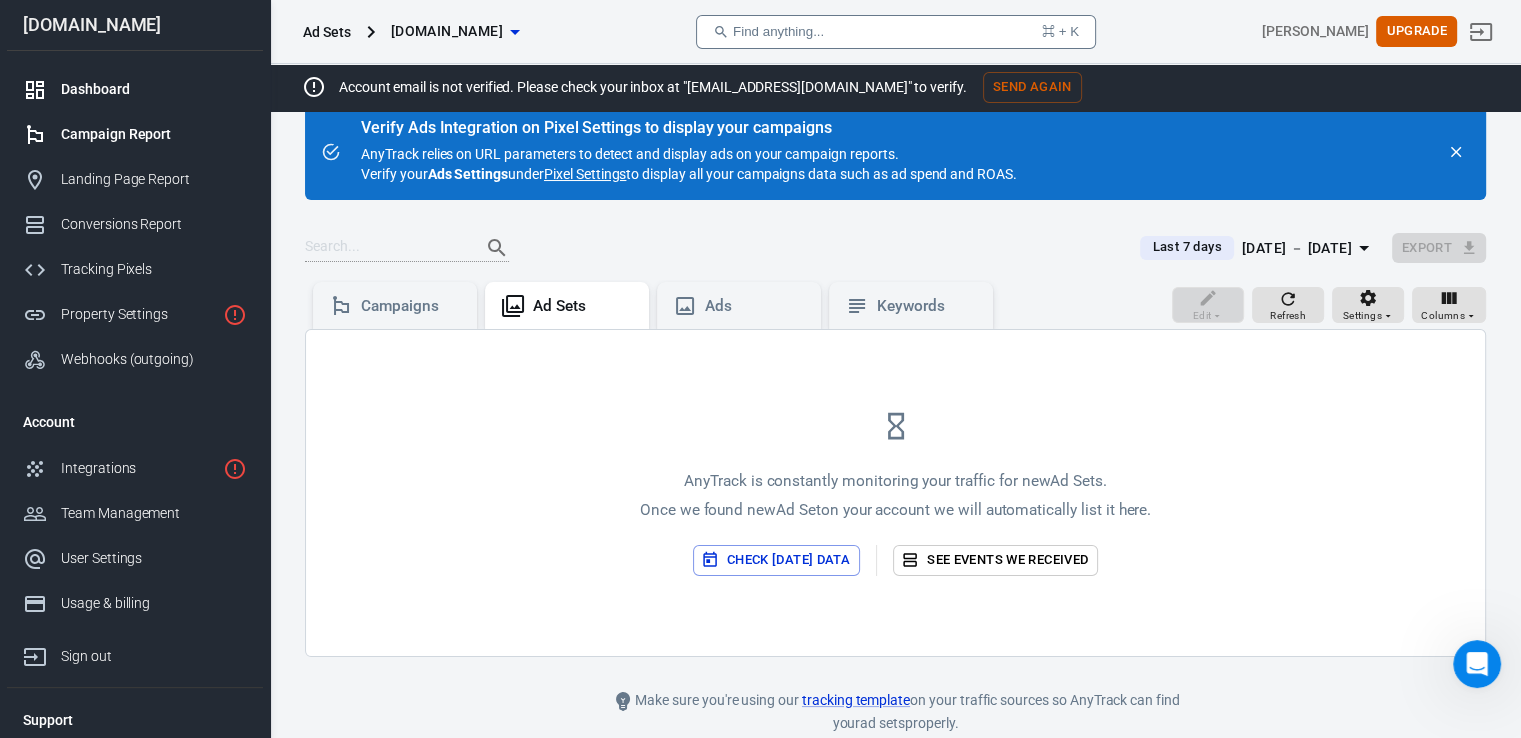 click on "Dashboard" at bounding box center [154, 89] 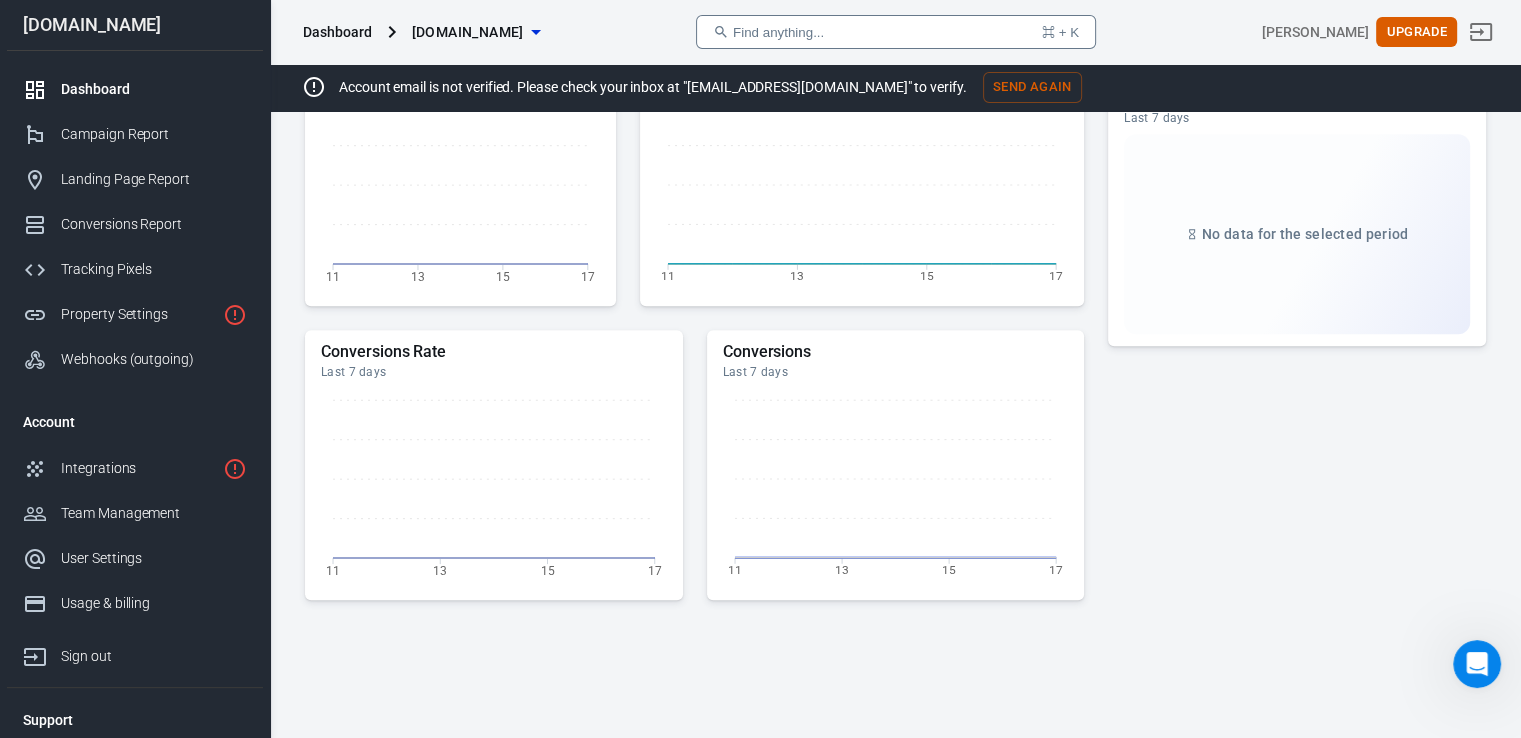 scroll, scrollTop: 943, scrollLeft: 0, axis: vertical 